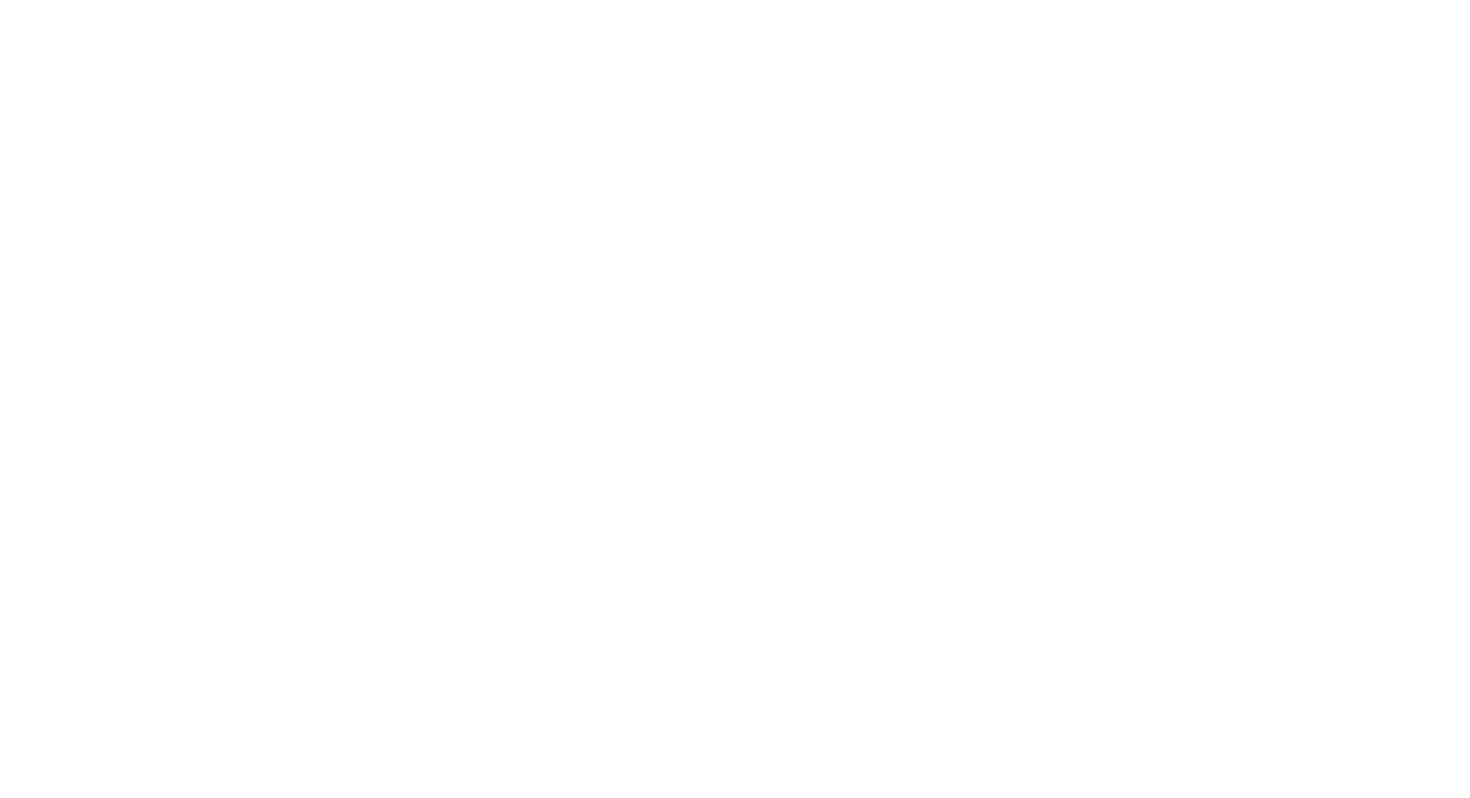scroll, scrollTop: 0, scrollLeft: 0, axis: both 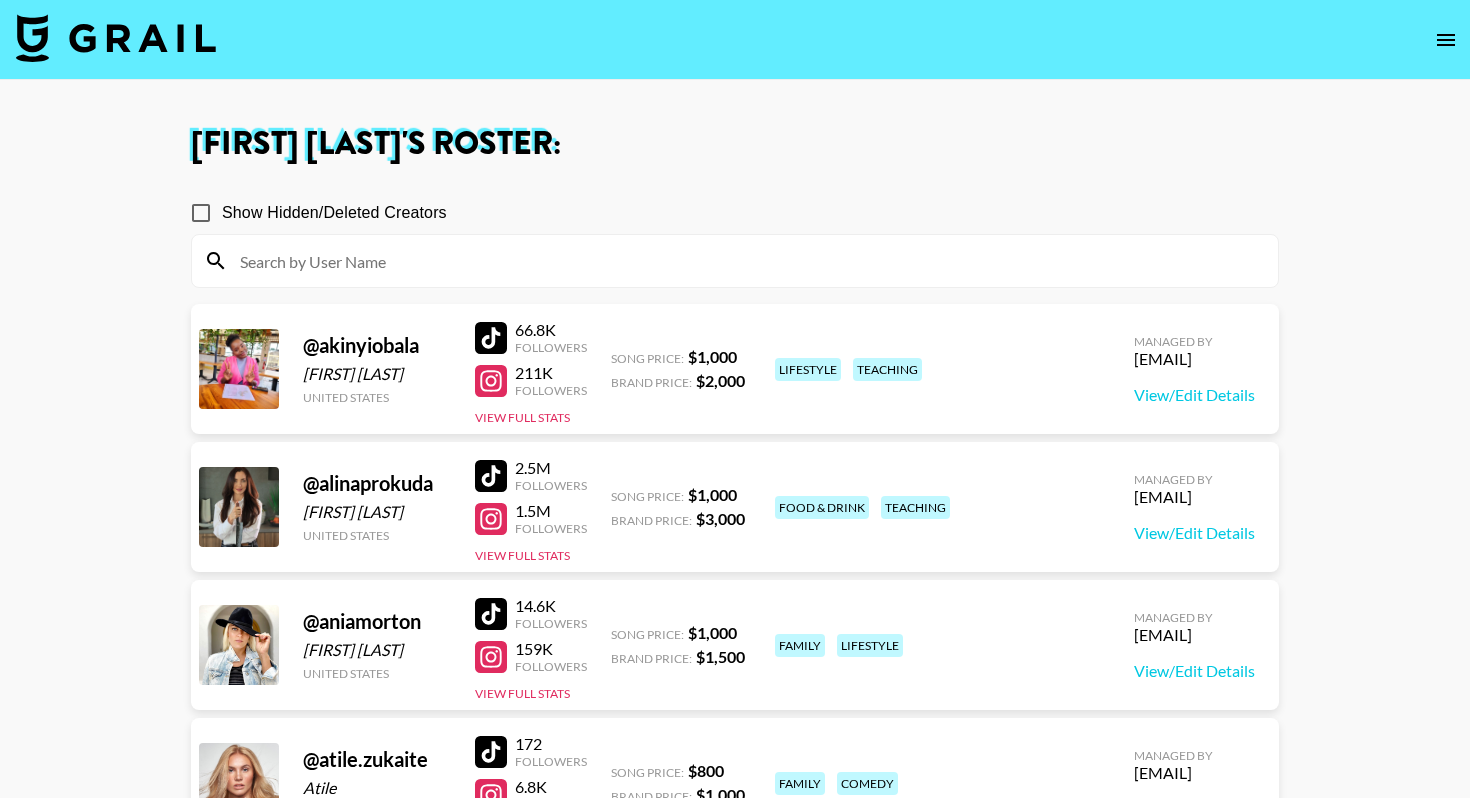 click at bounding box center (116, 38) 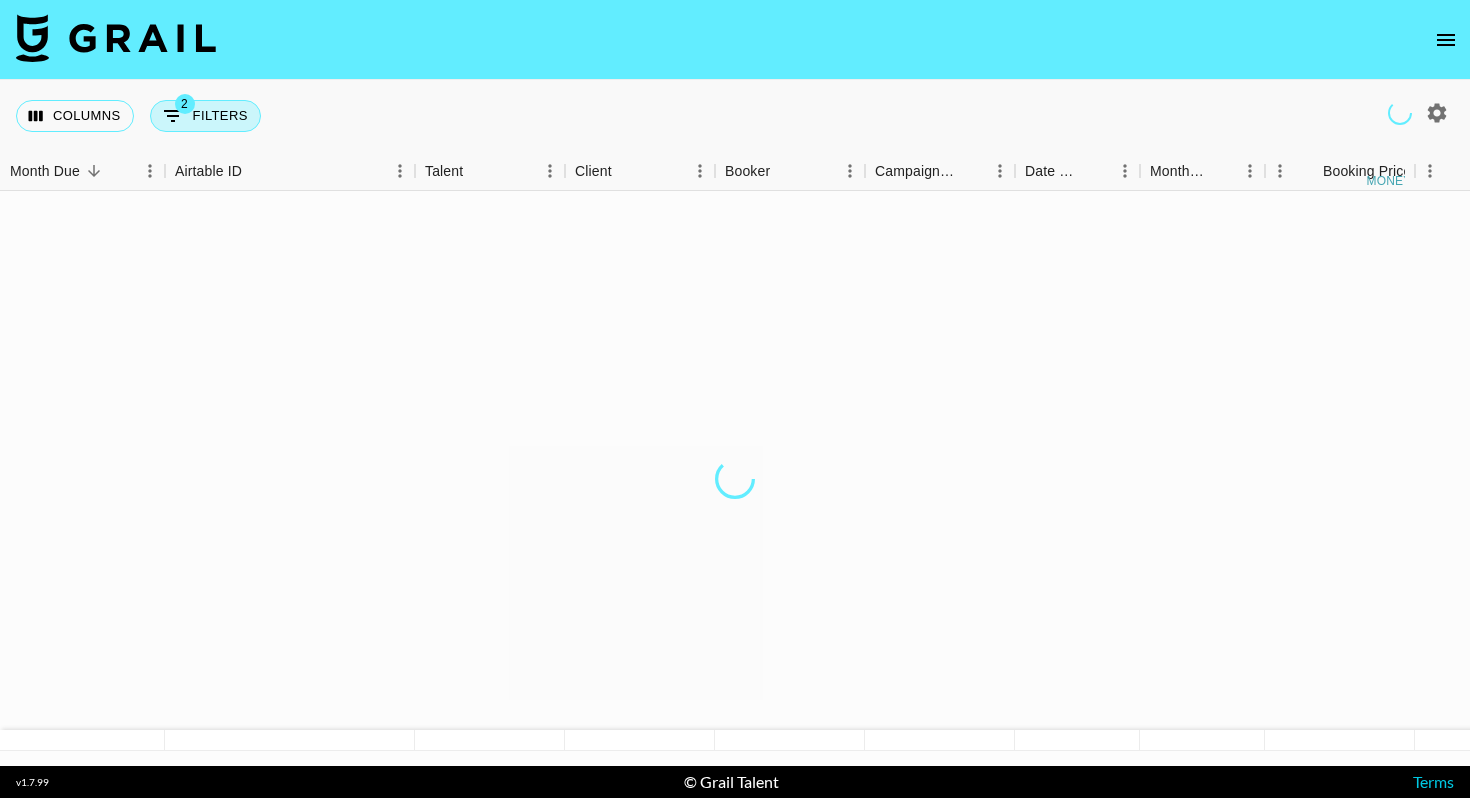 click on "2 Filters" at bounding box center [205, 116] 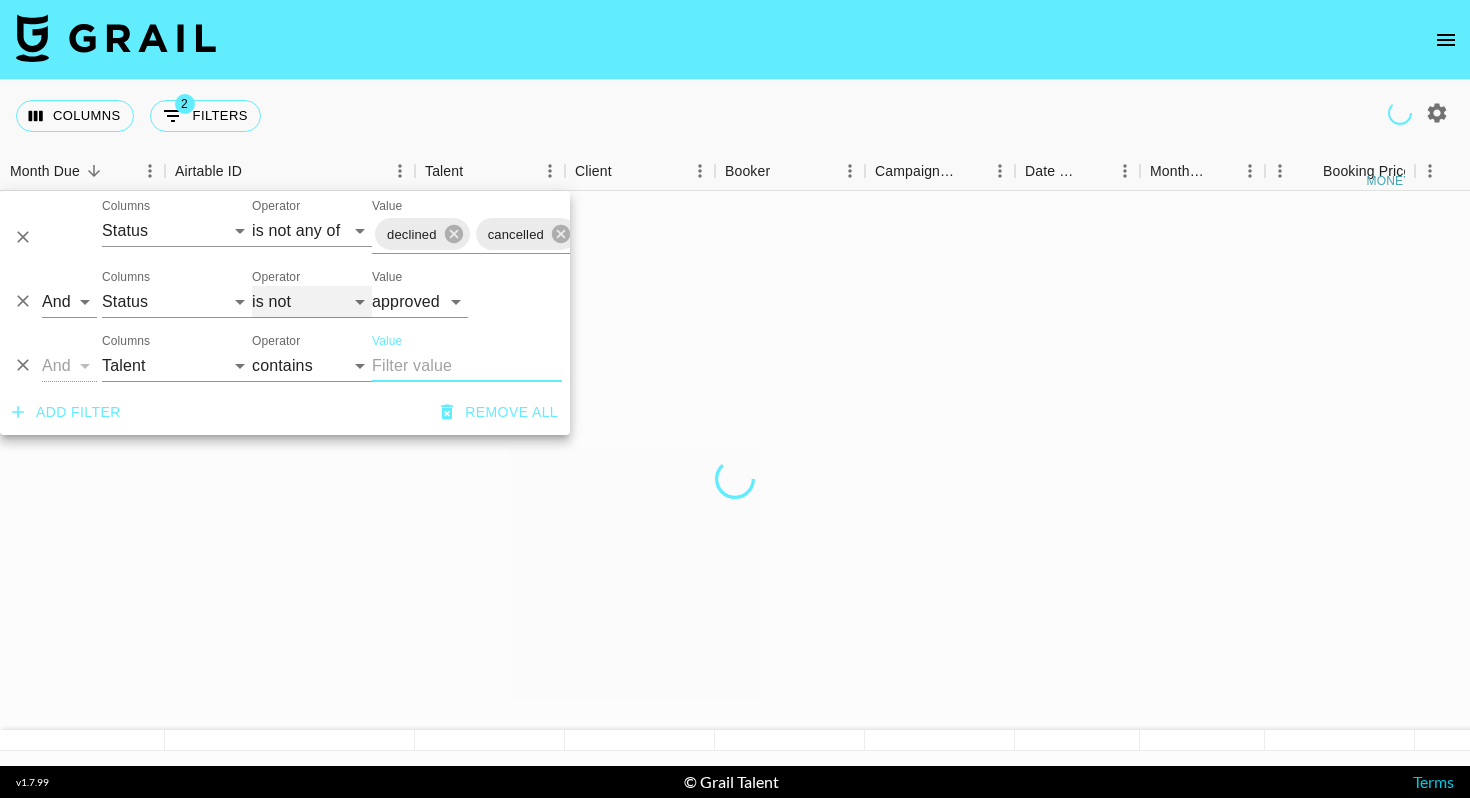 click on "is is not is any of is not any of" at bounding box center (312, 302) 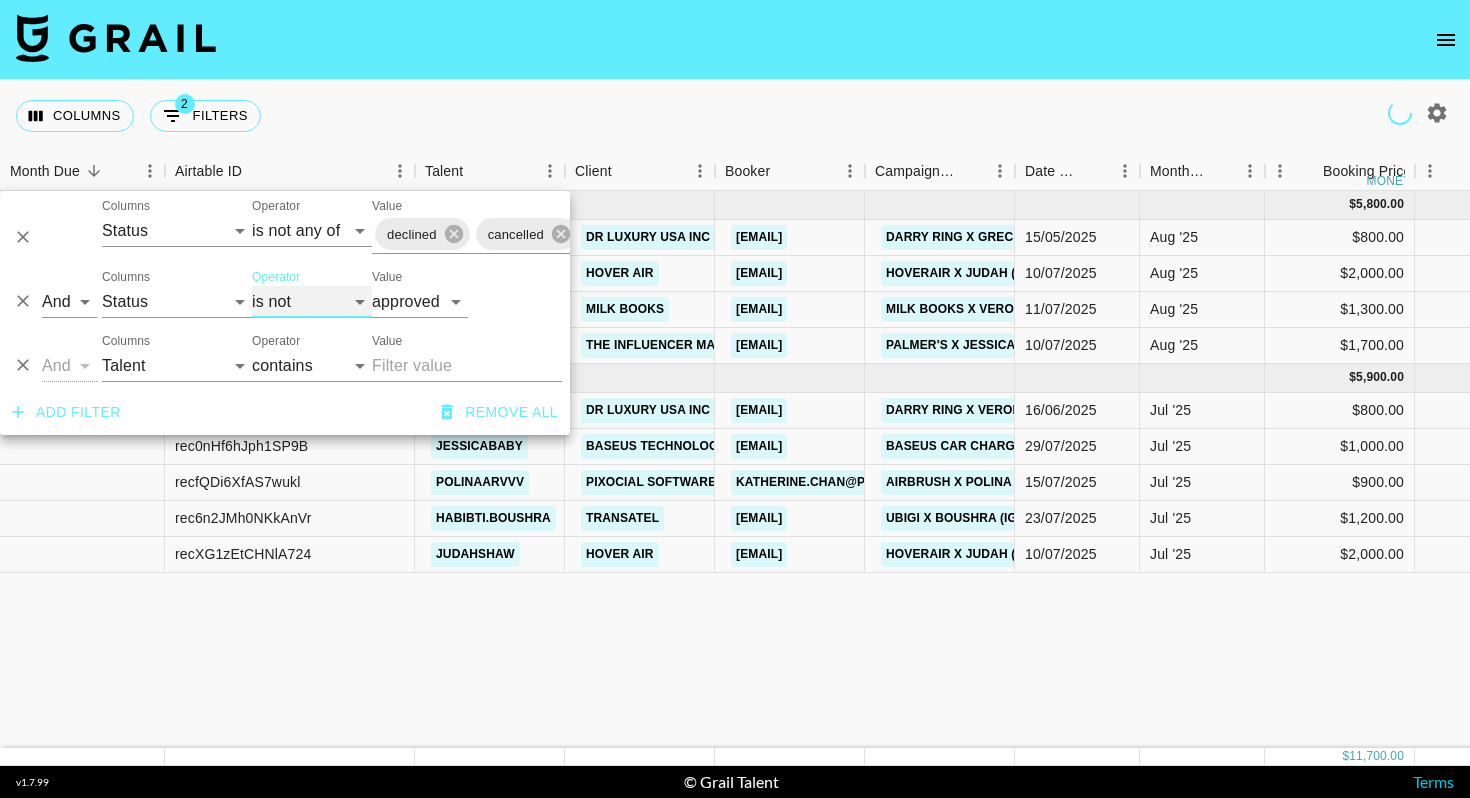 select on "is" 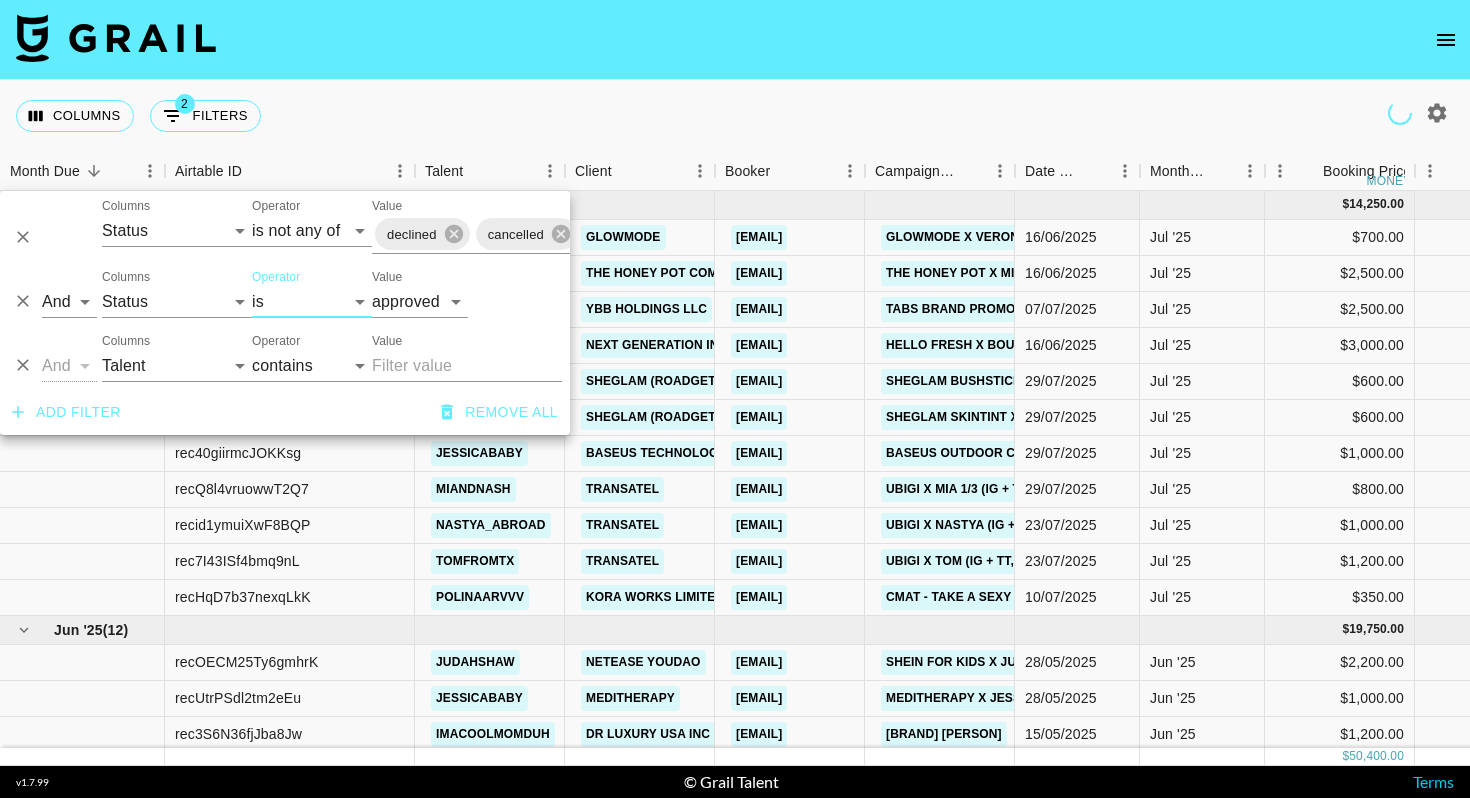 click on "Columns 2 Filters + Booking" at bounding box center [735, 116] 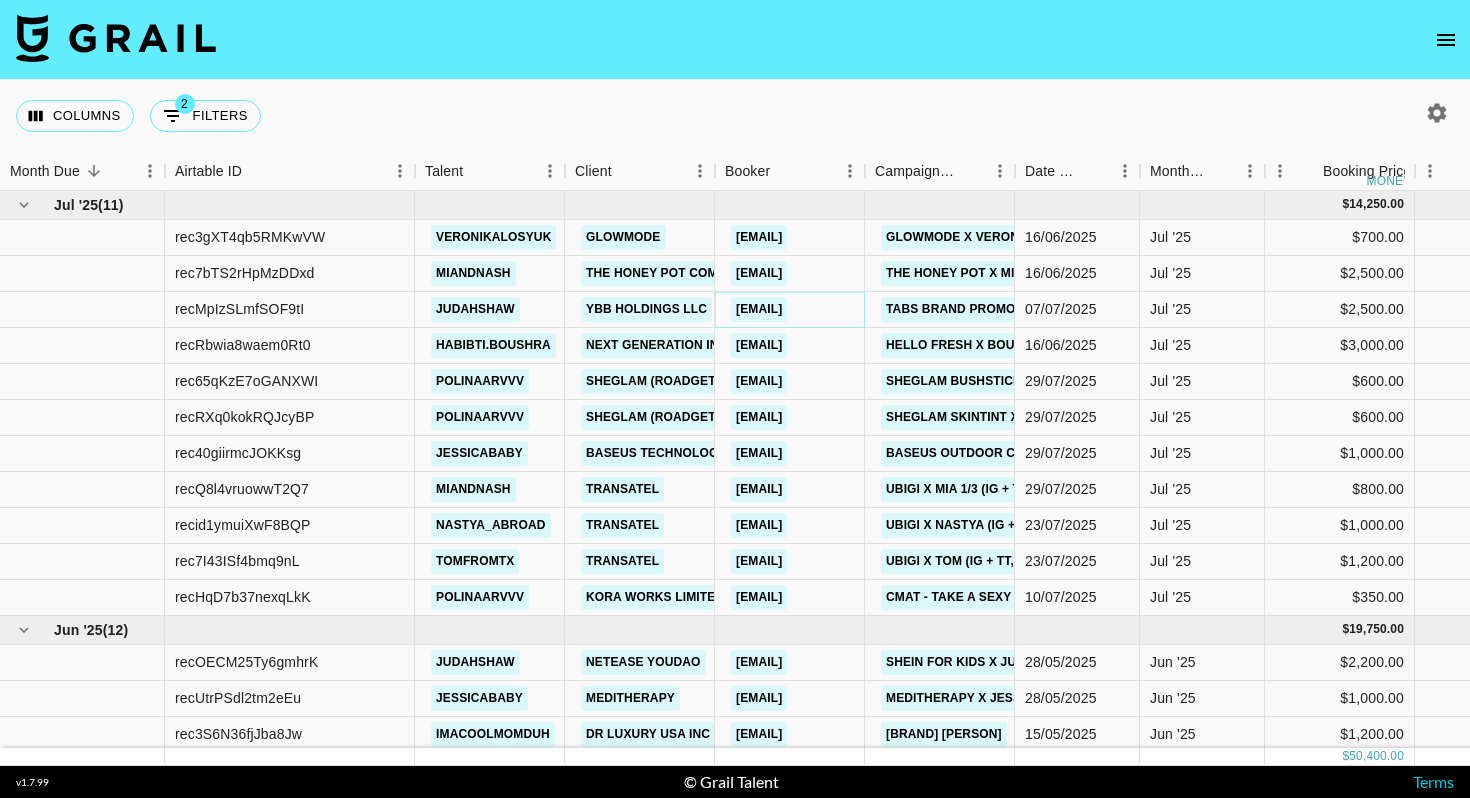 click on "[EMAIL]" at bounding box center (759, 309) 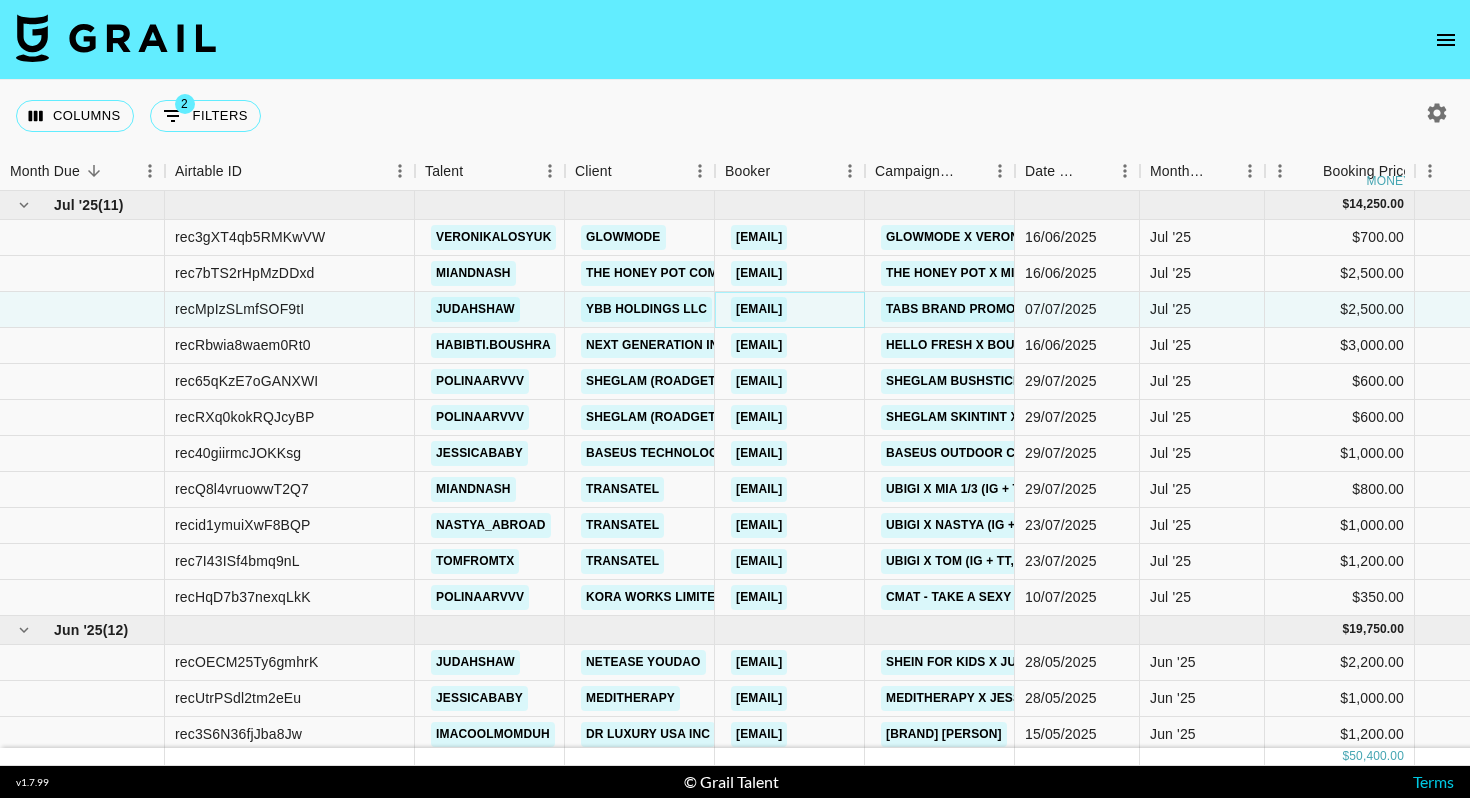 copy on "[EMAIL]" 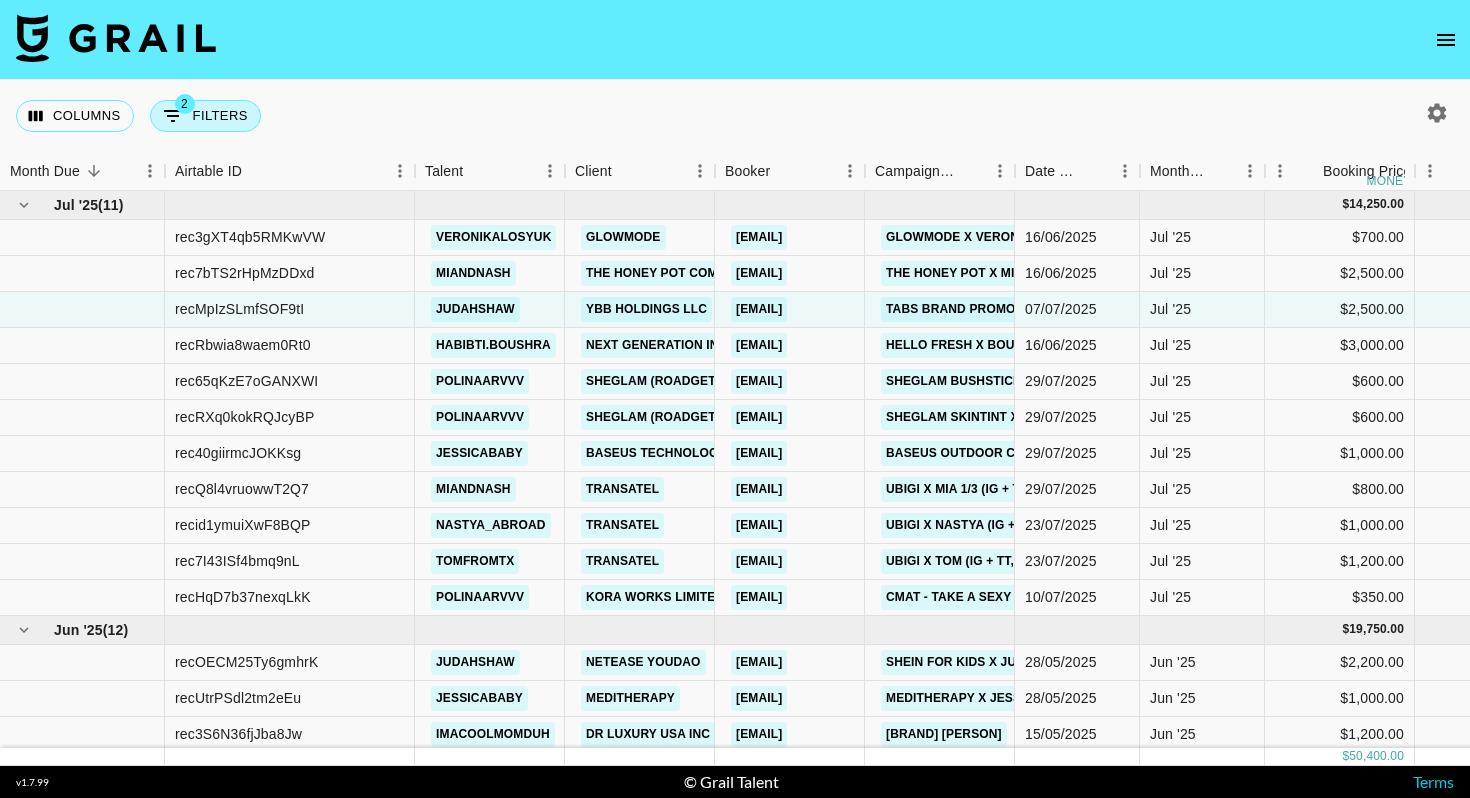 click on "2 Filters" at bounding box center (205, 116) 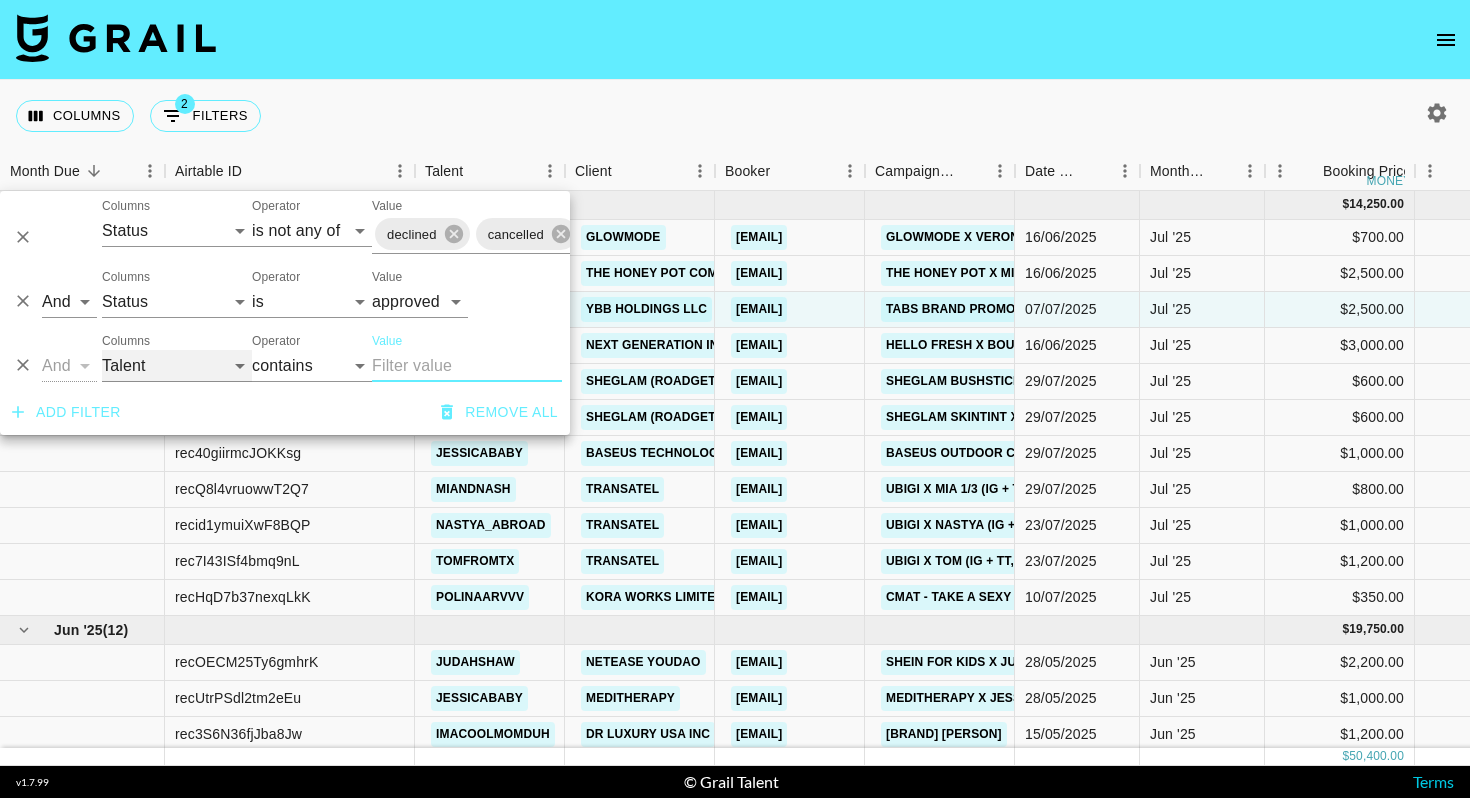 click on "Grail Platform ID Airtable ID Talent Manager Client Booker Campaign (Type) Date Created Created by Grail Team Month Due Currency Booking Price Creator Commmission Override External Commission Expenses: Remove Commission? Commission Status Video Link Boost Code Special Booking Type PO Number Invoice Notes Uniport Contact Email Contract File Payment Sent Payment Sent Date Invoice Link" at bounding box center (177, 366) 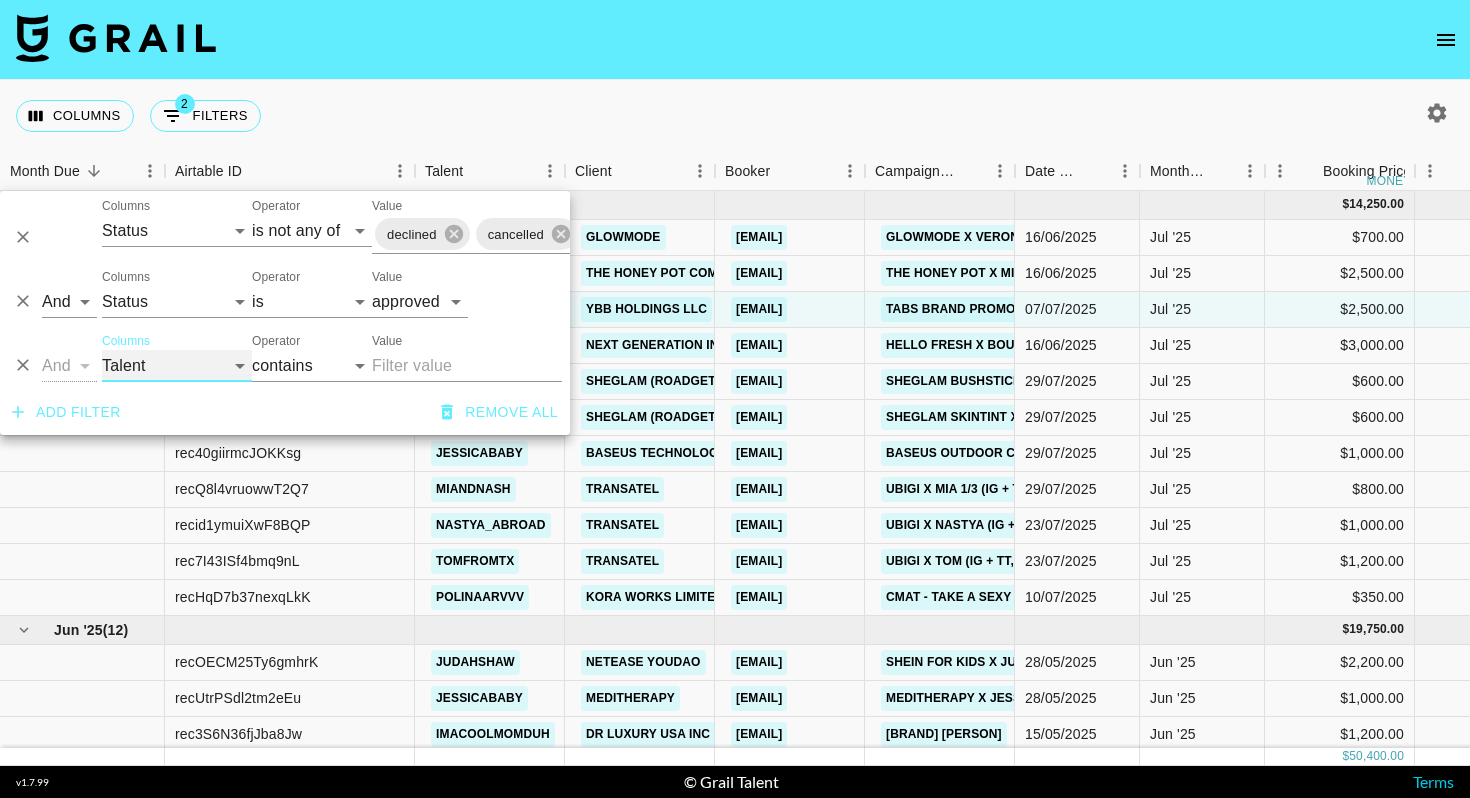 select on "bookerId" 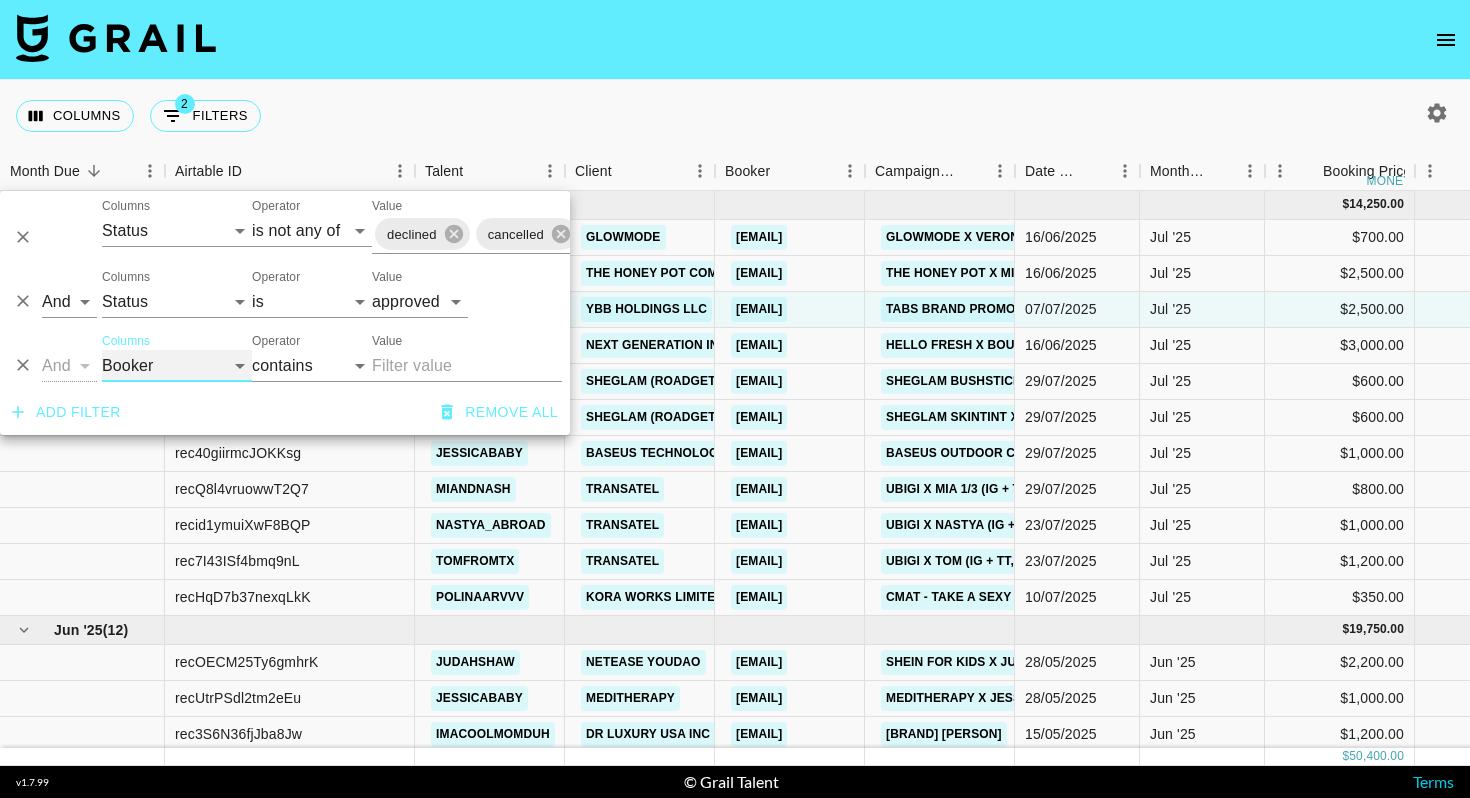 select on "is" 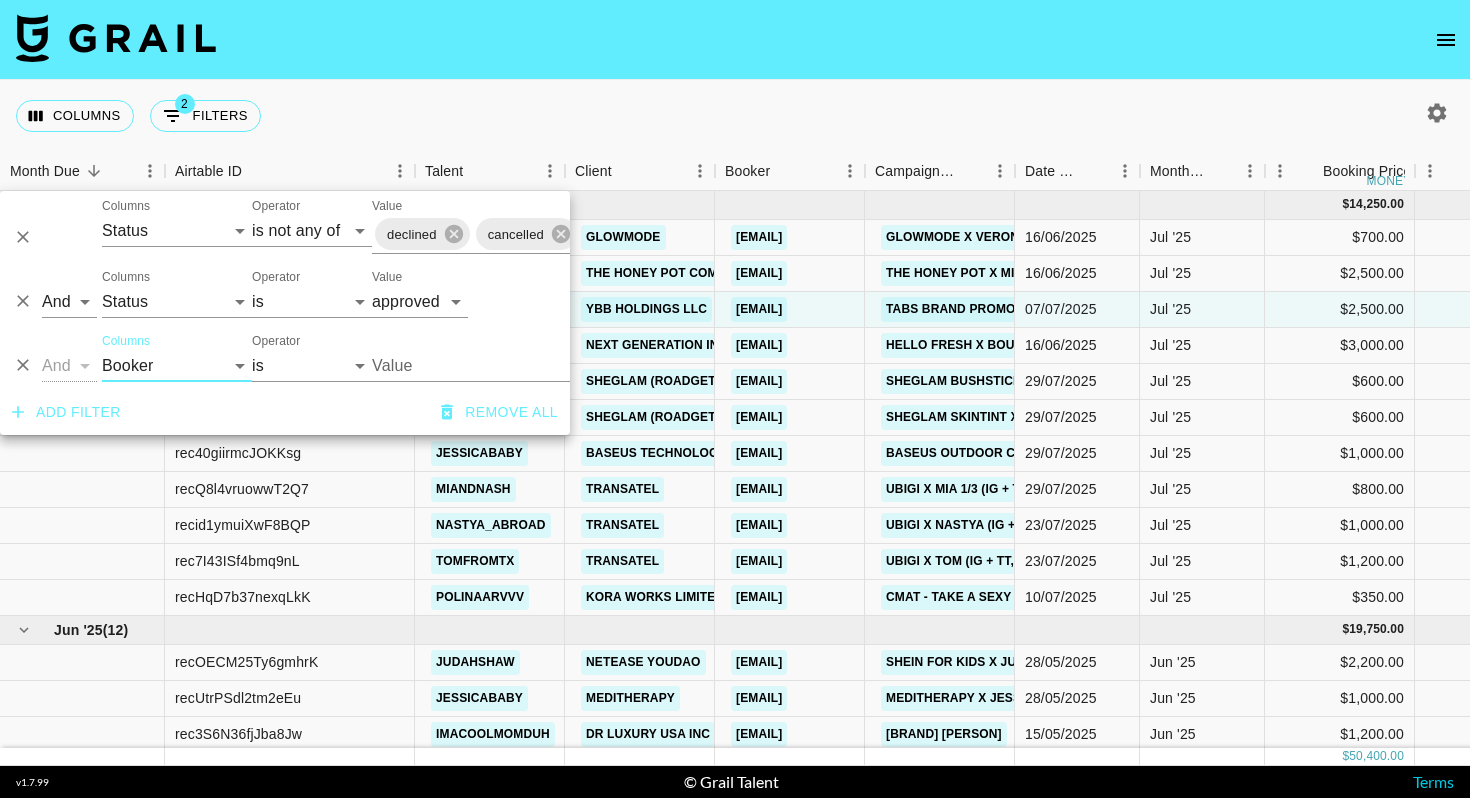 click on "Value" at bounding box center (507, 365) 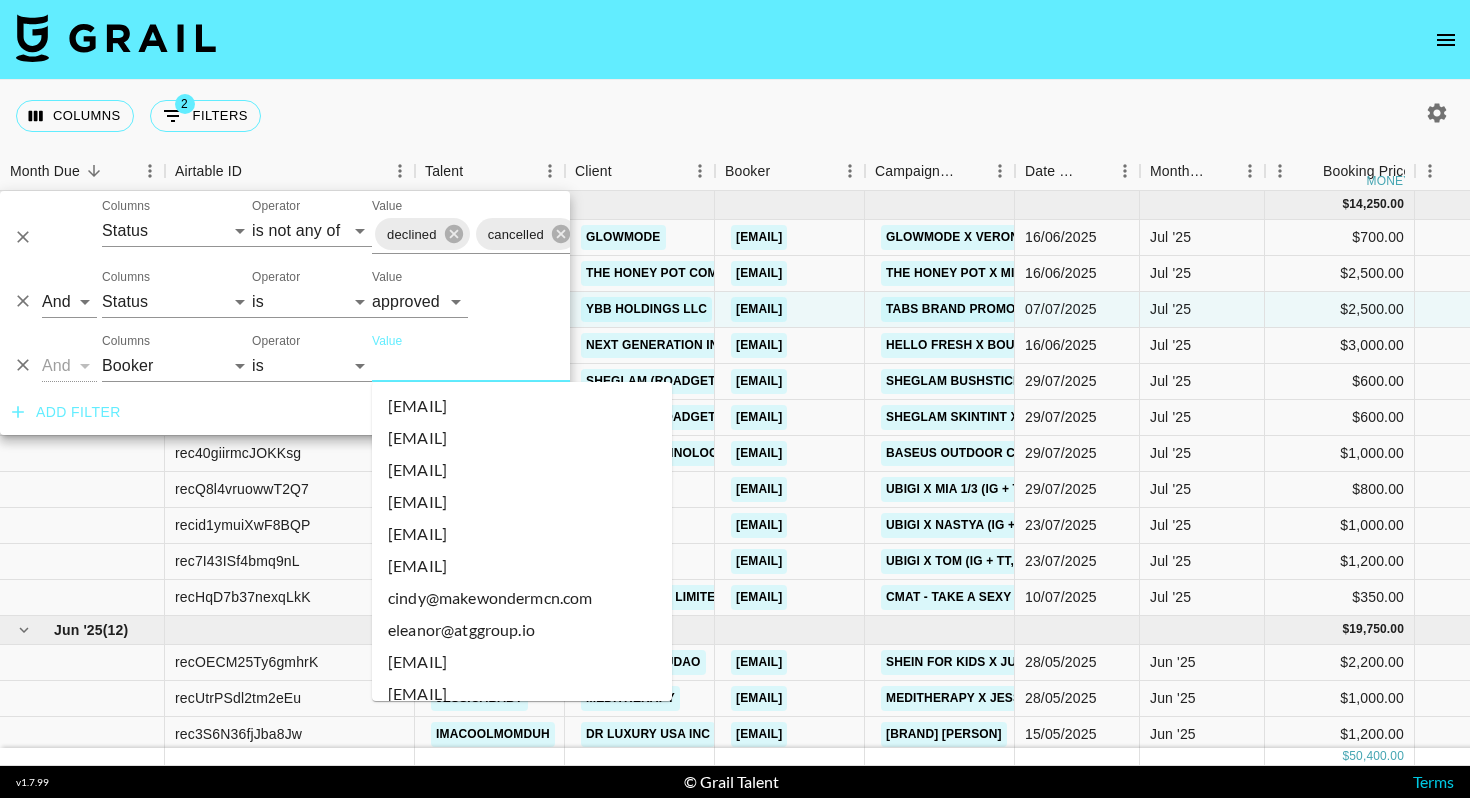 paste on "[EMAIL]" 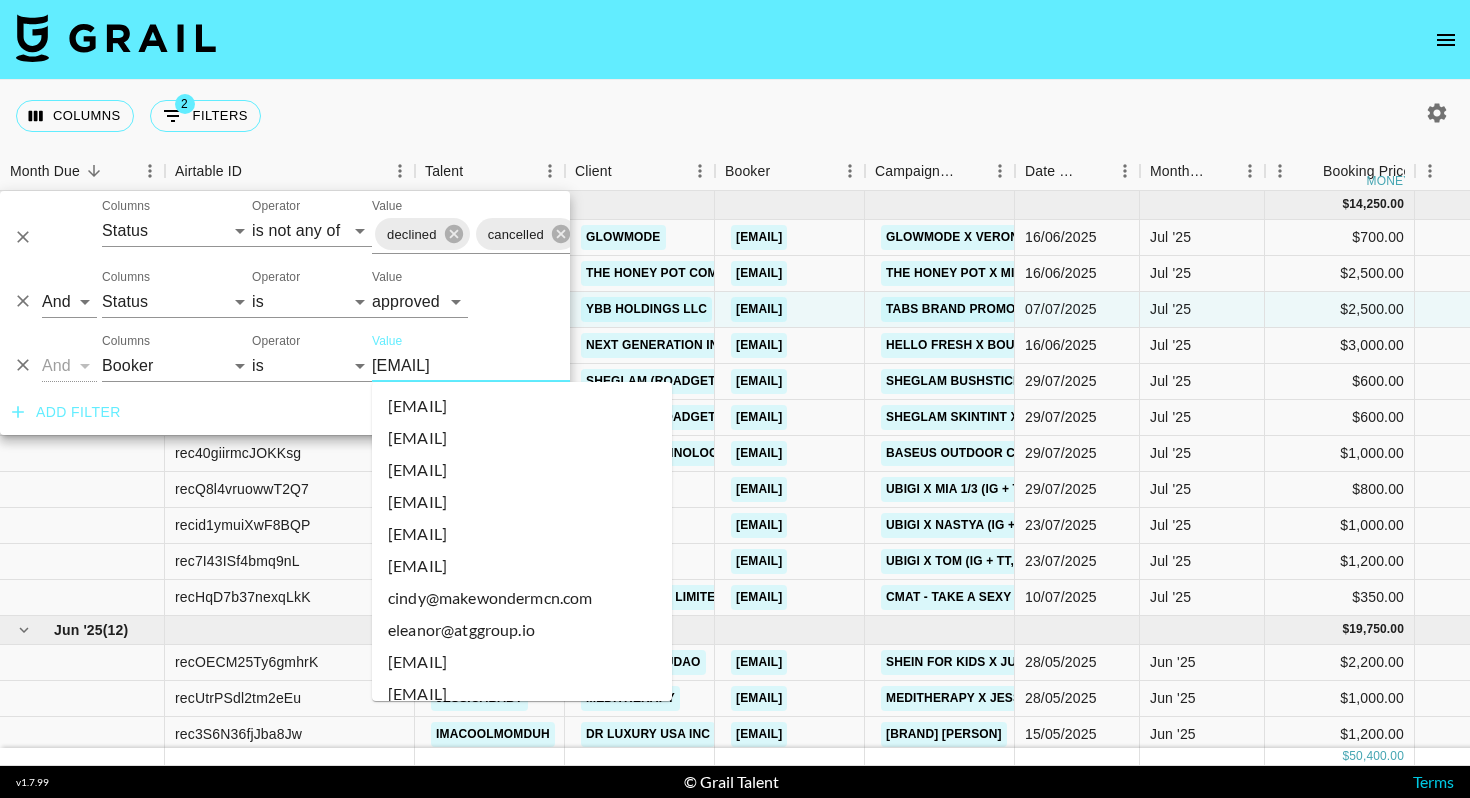 scroll, scrollTop: 0, scrollLeft: 14, axis: horizontal 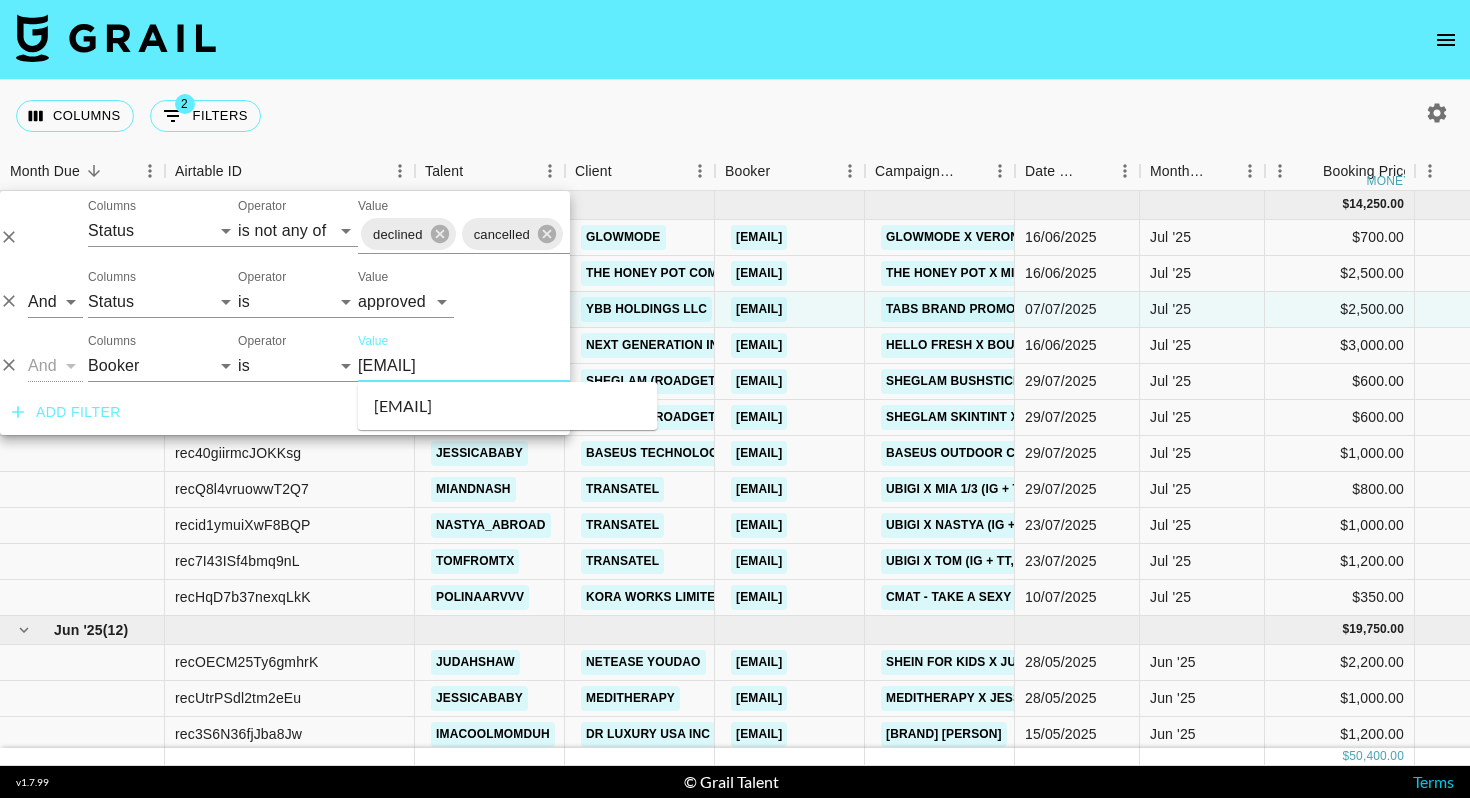 click on "[EMAIL]" at bounding box center [508, 406] 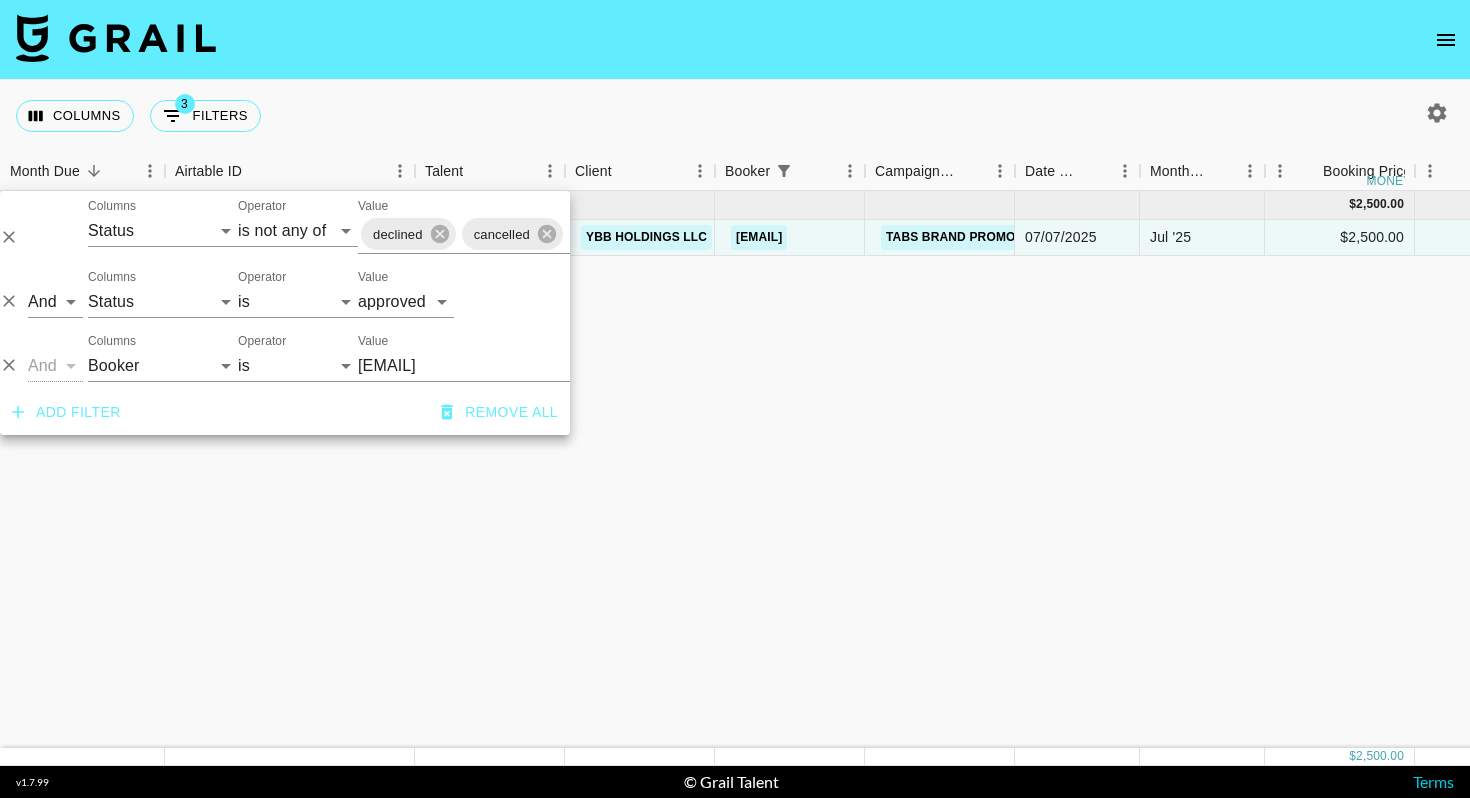 click on "Columns 3 Filters + Booking" at bounding box center (735, 116) 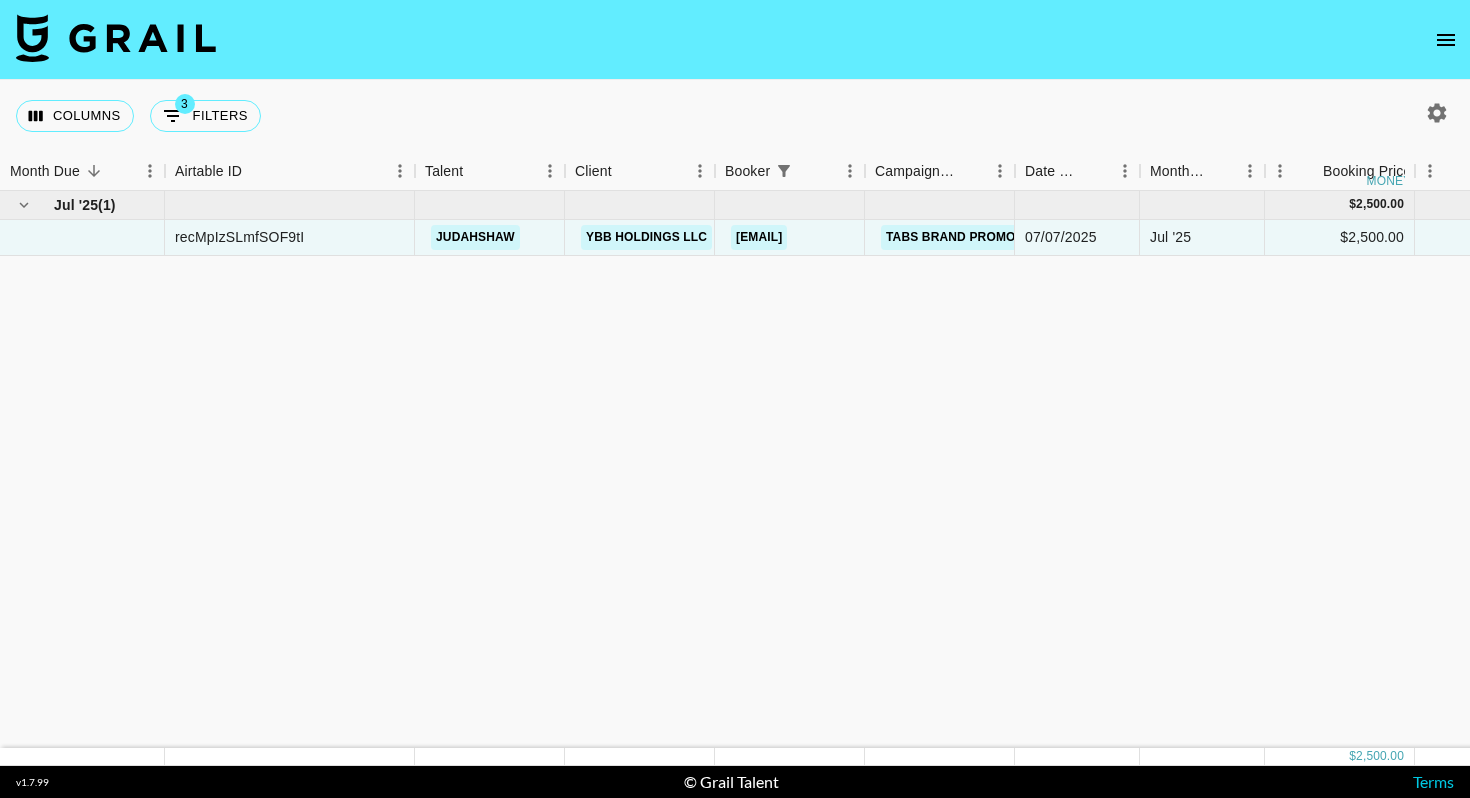 click 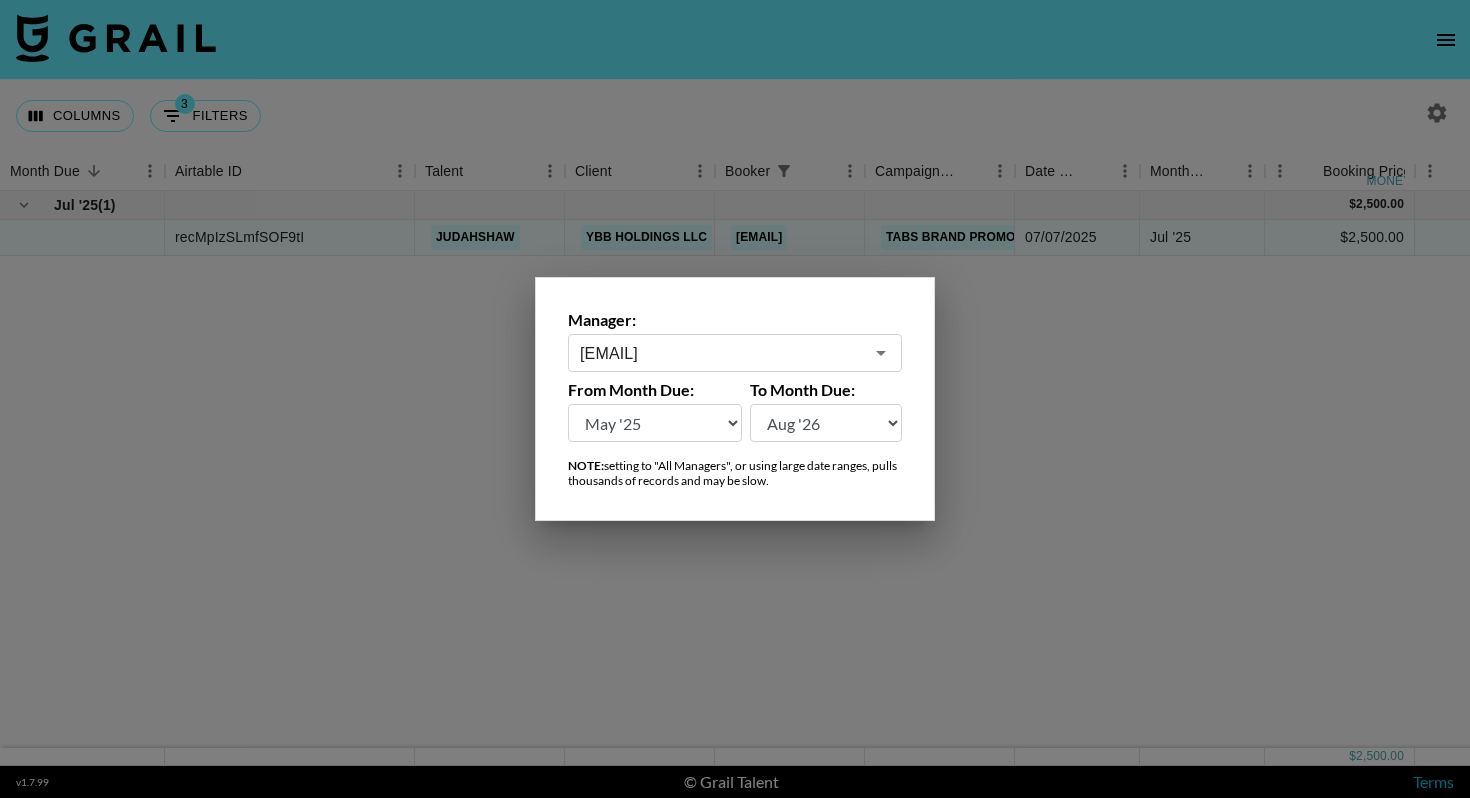 click on "[EMAIL]" at bounding box center (721, 353) 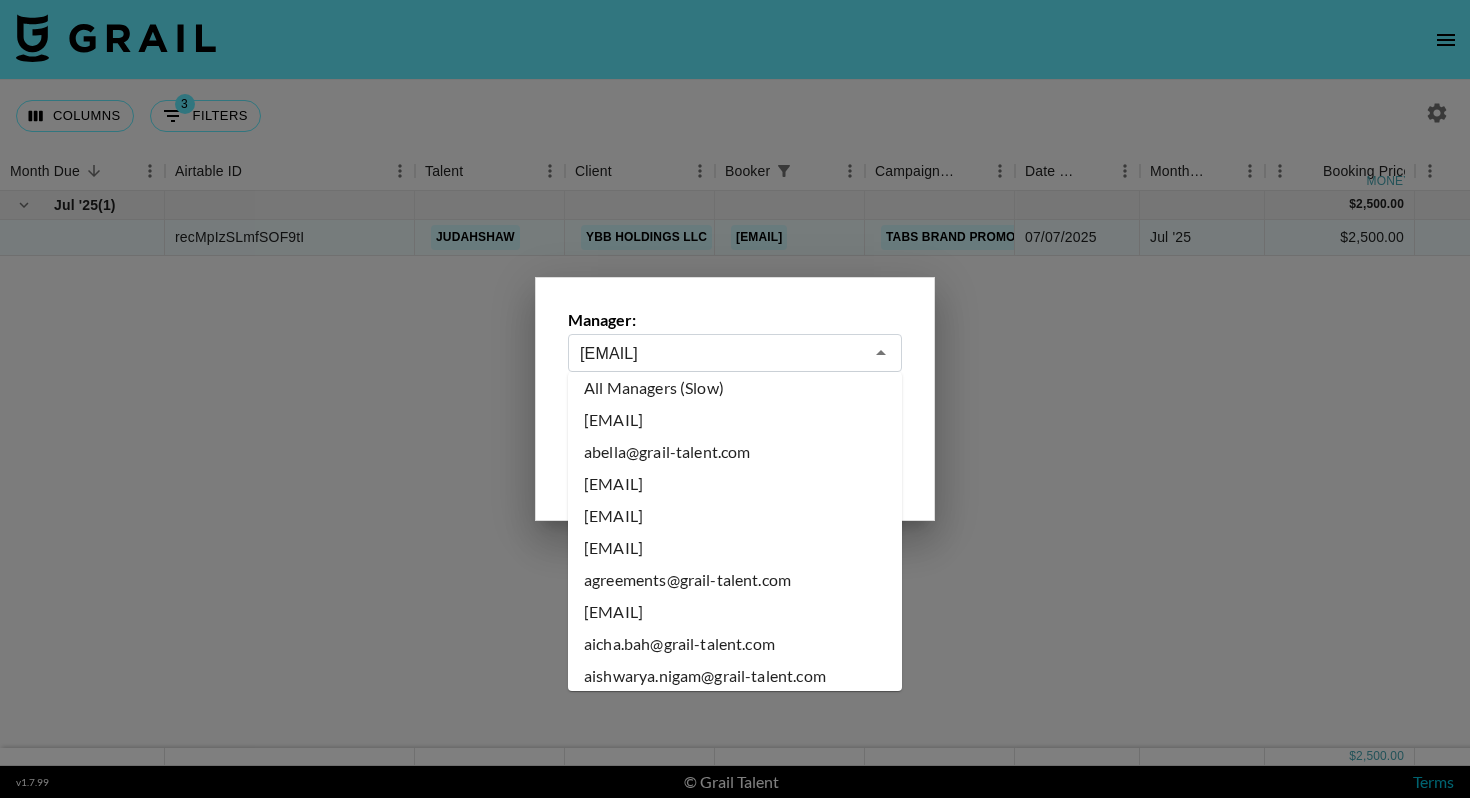 scroll, scrollTop: 0, scrollLeft: 0, axis: both 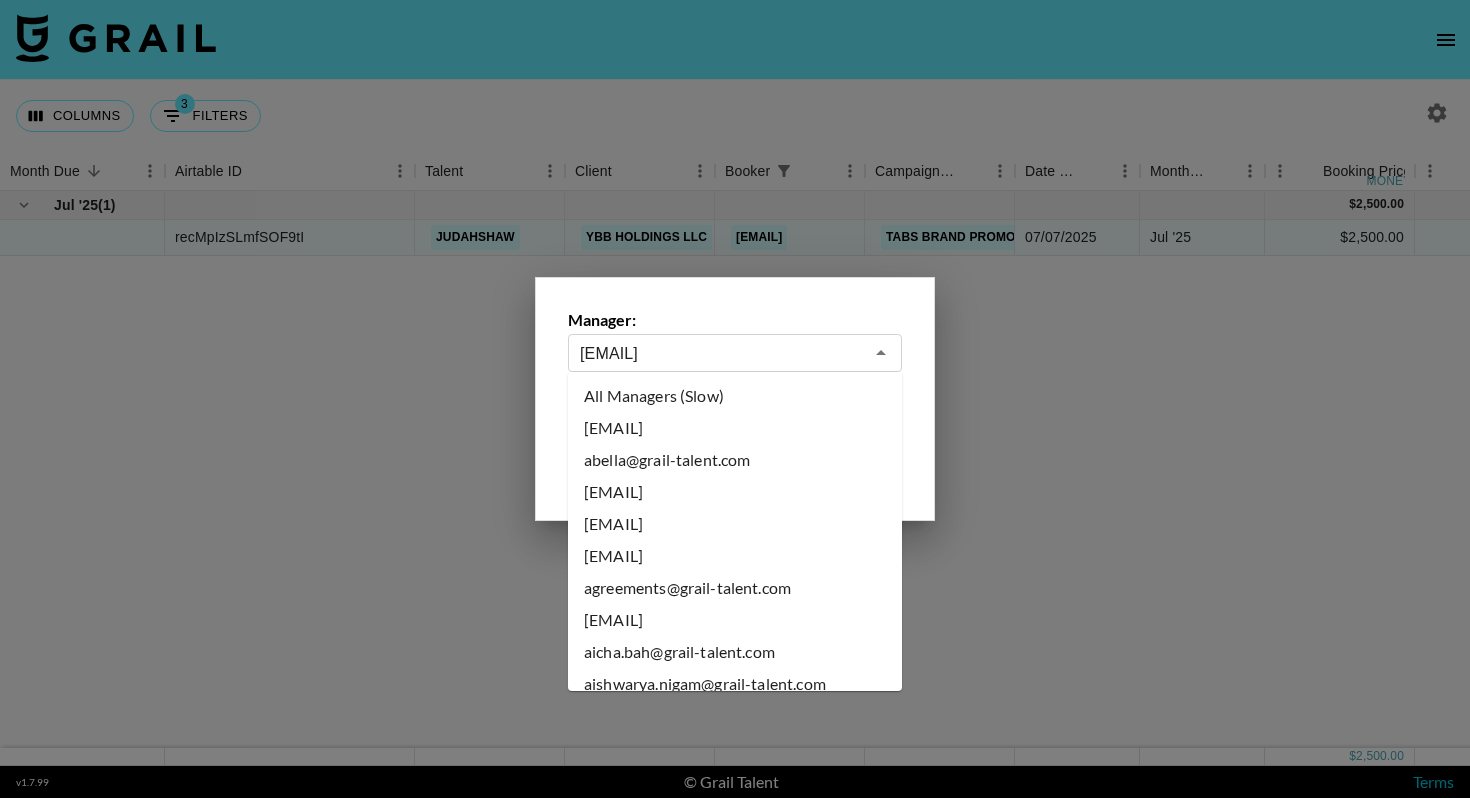click on "All Managers (Slow)" at bounding box center [735, 396] 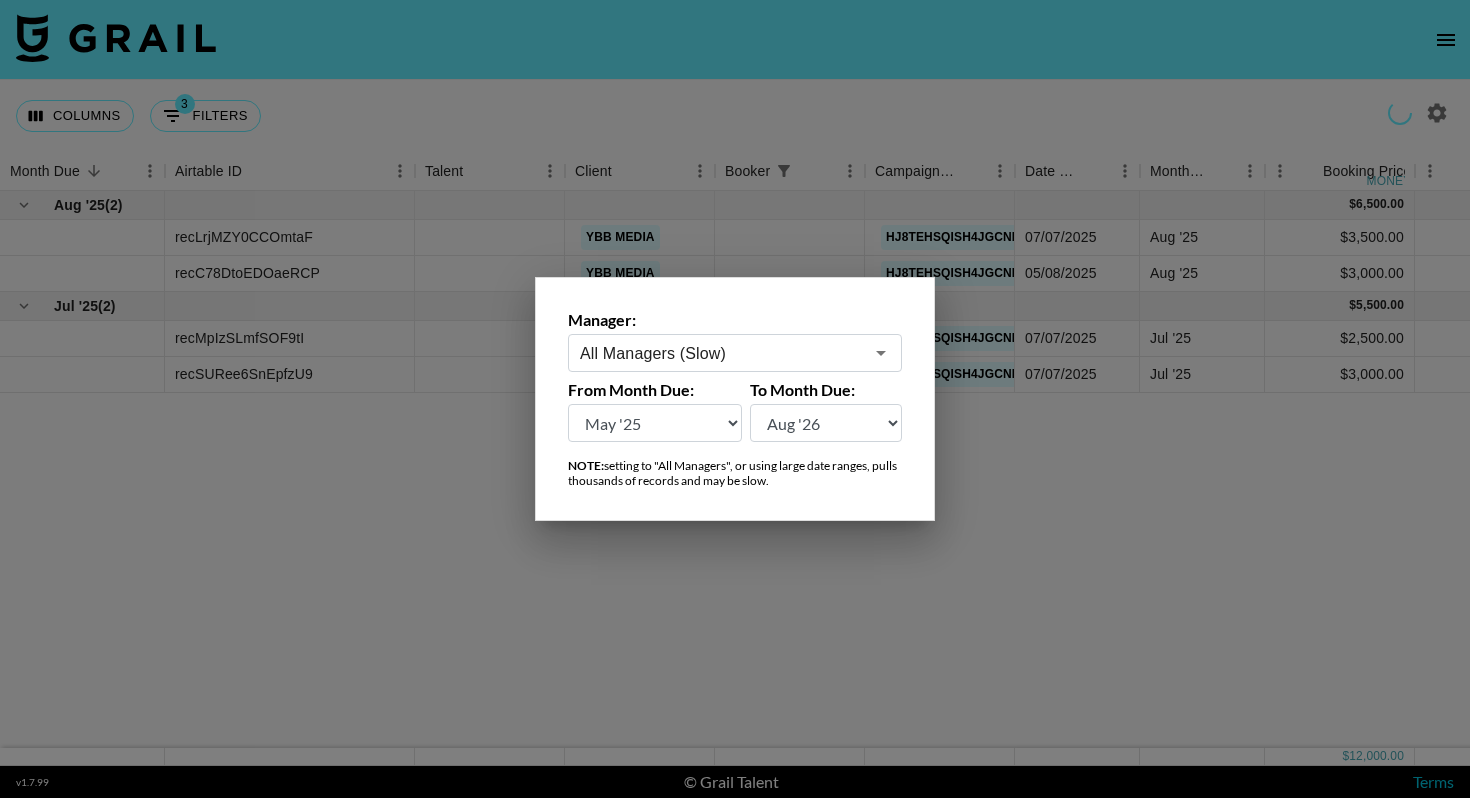 click at bounding box center (735, 399) 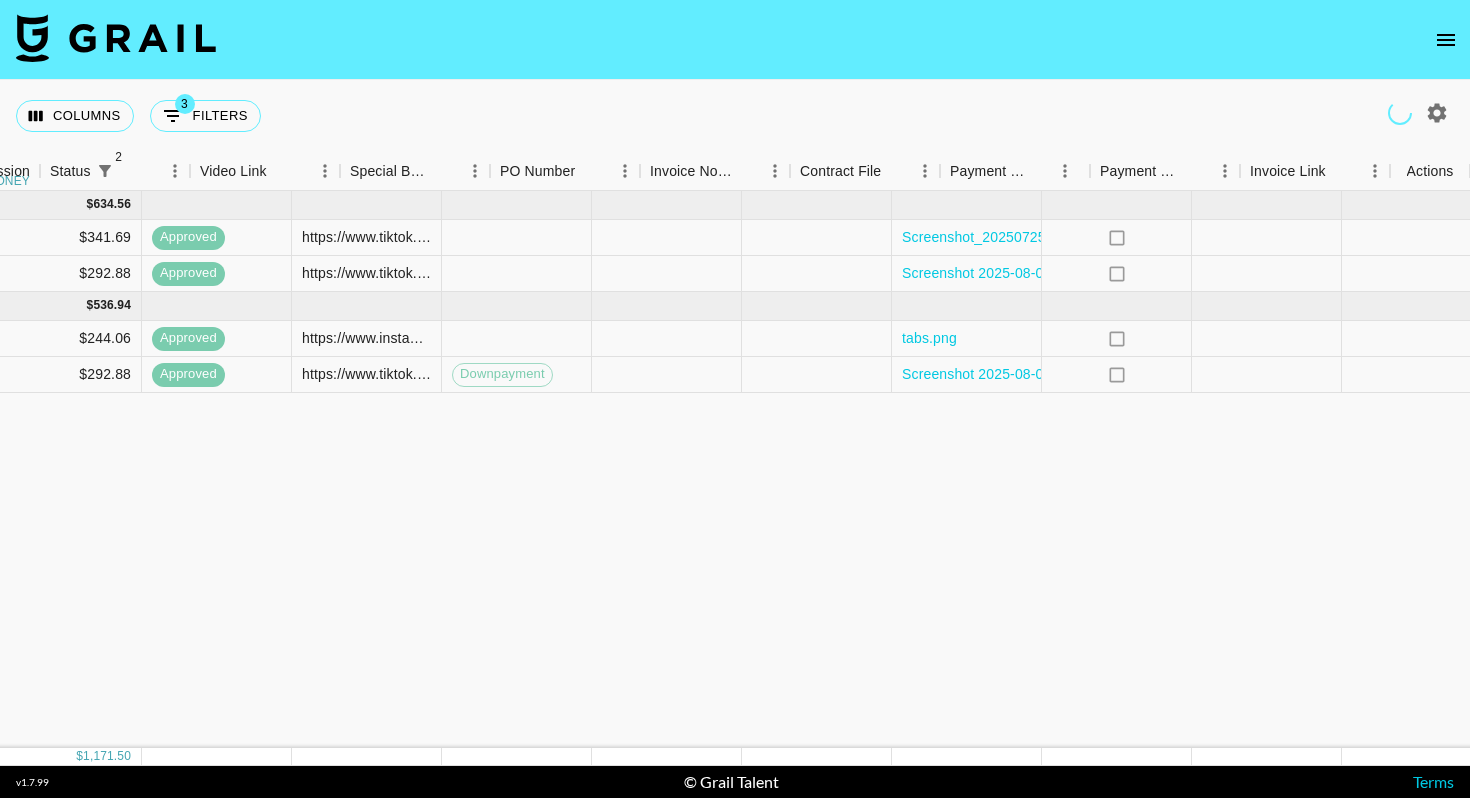 scroll, scrollTop: 0, scrollLeft: 1525, axis: horizontal 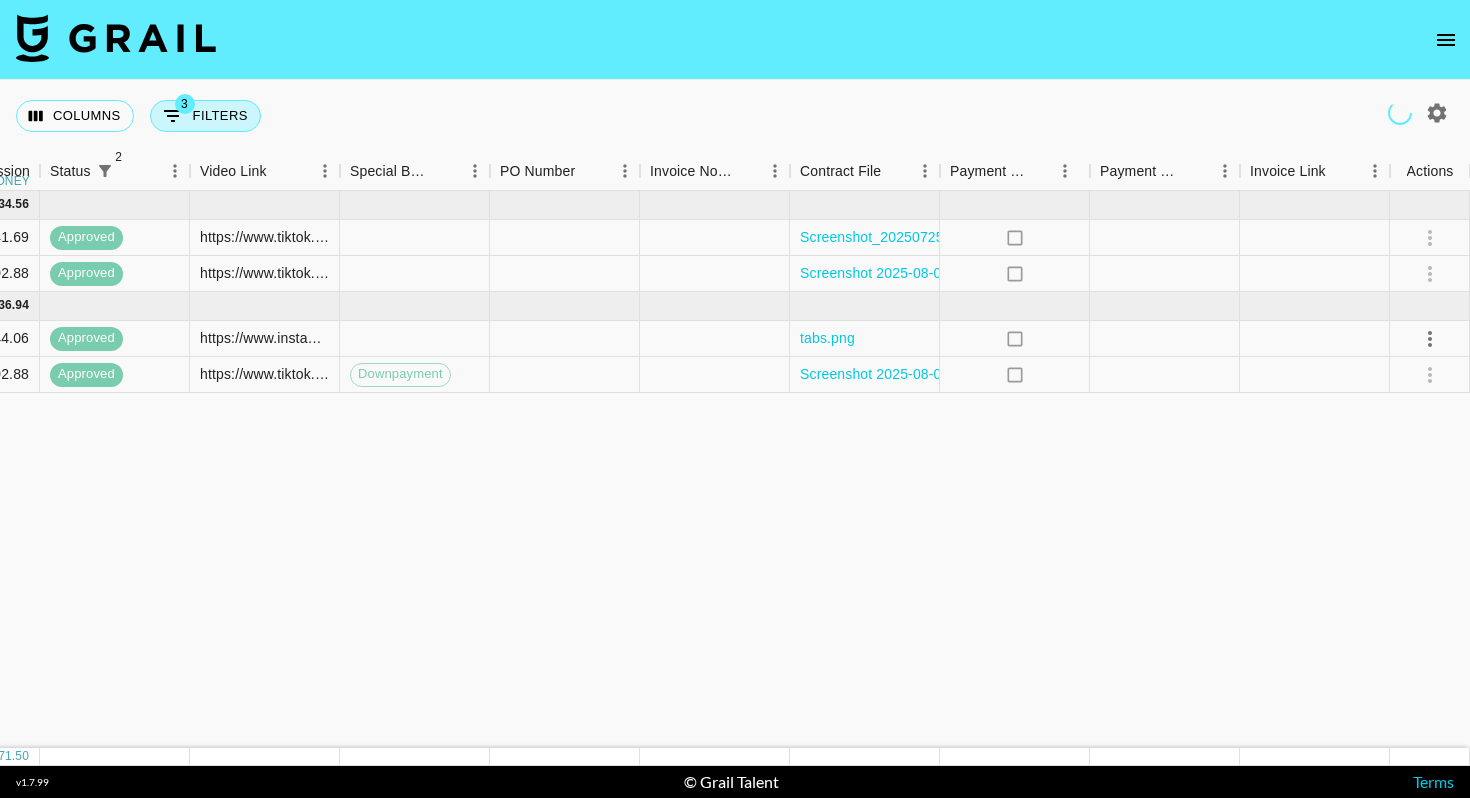 click on "3 Filters" at bounding box center [205, 116] 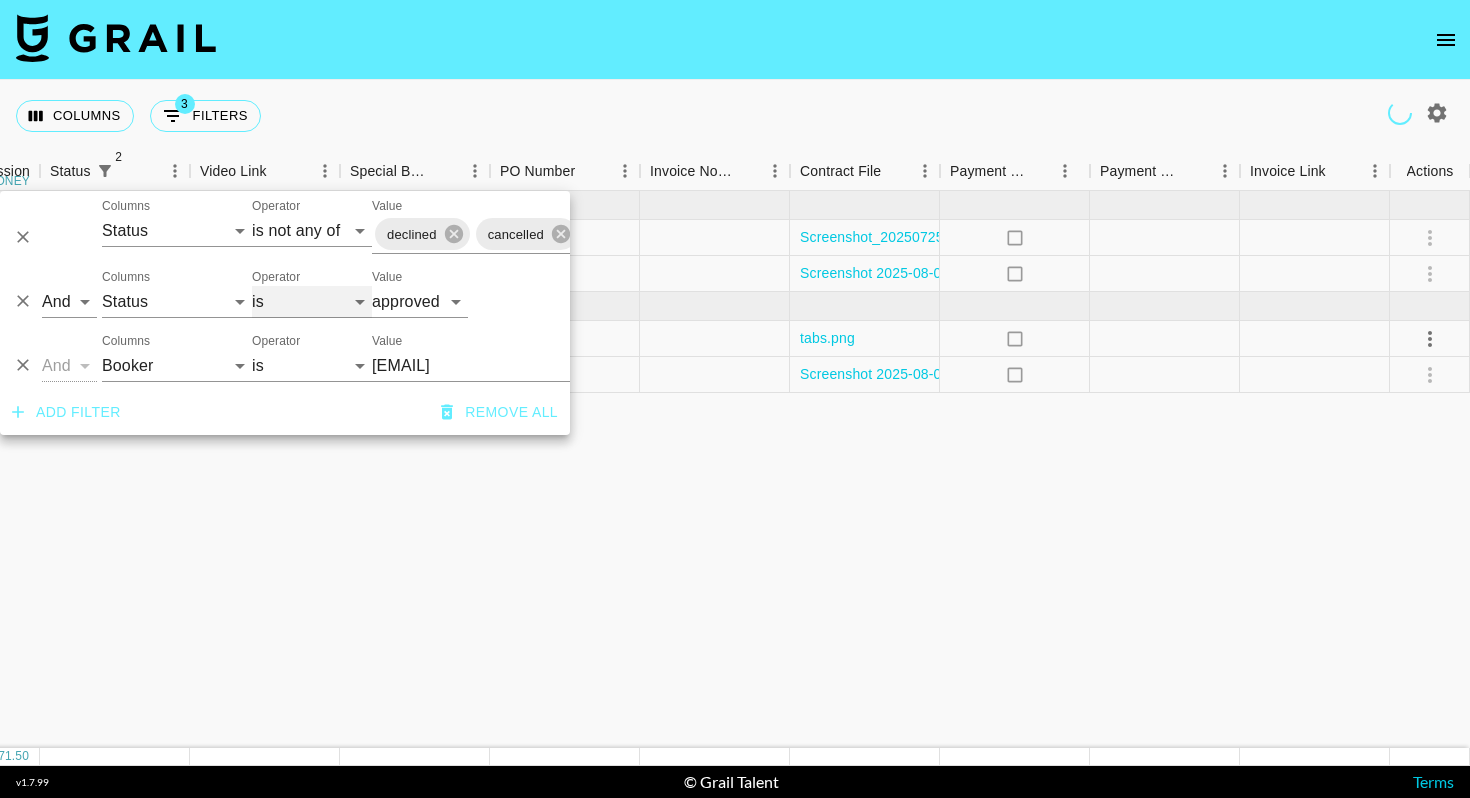 click on "is is not is any of is not any of" at bounding box center [312, 302] 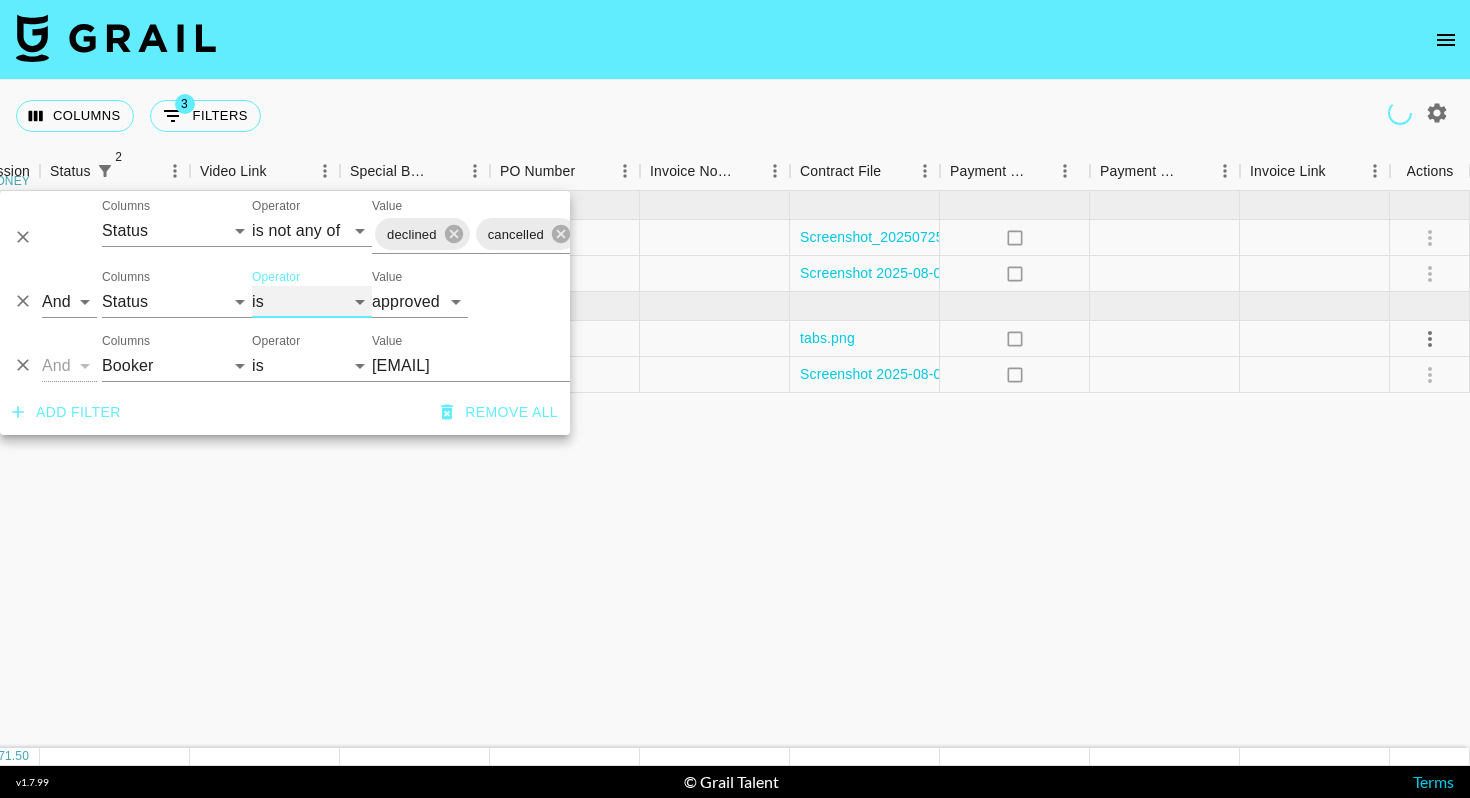 select on "not" 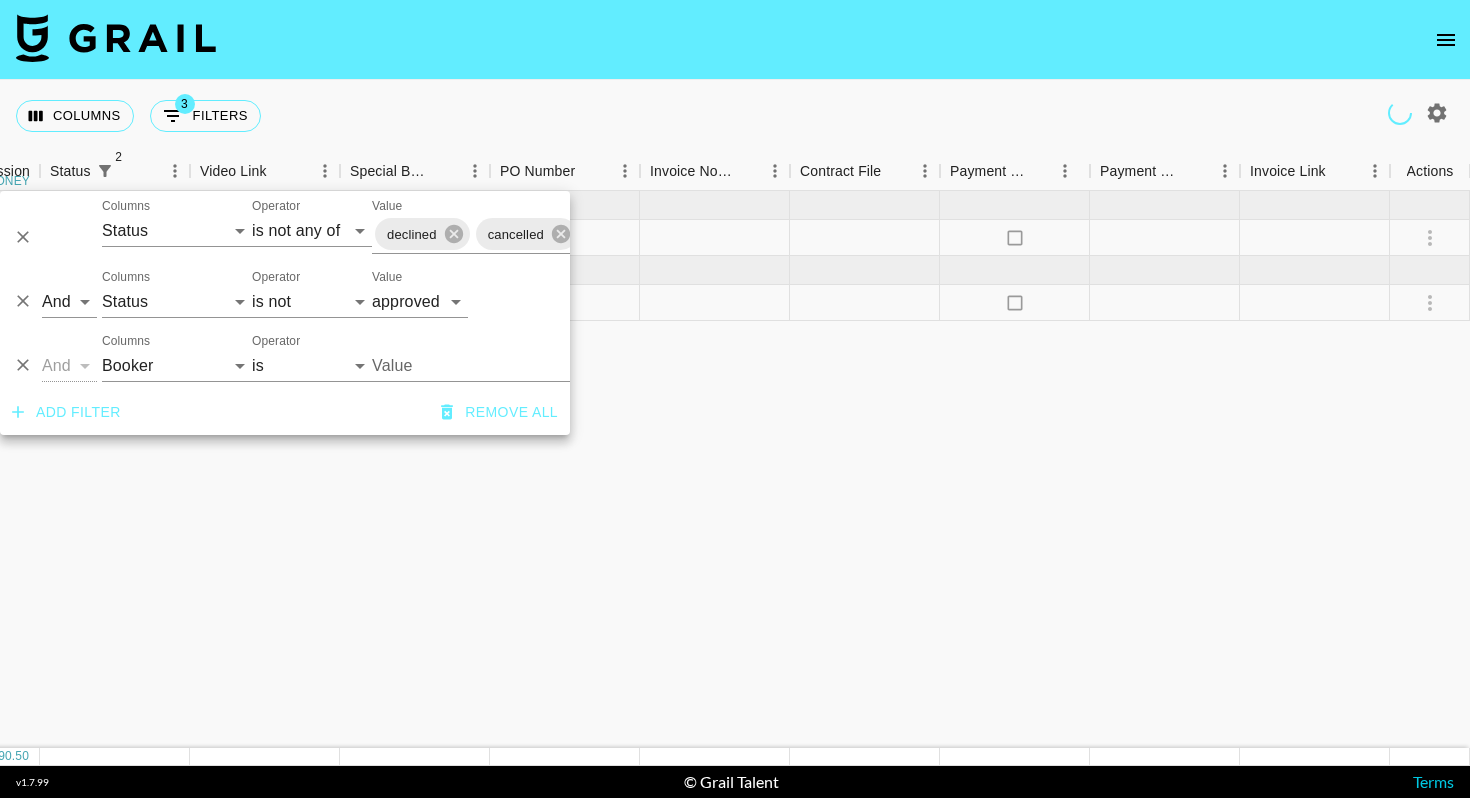 click on "Columns 3 Filters + Booking" at bounding box center [735, 116] 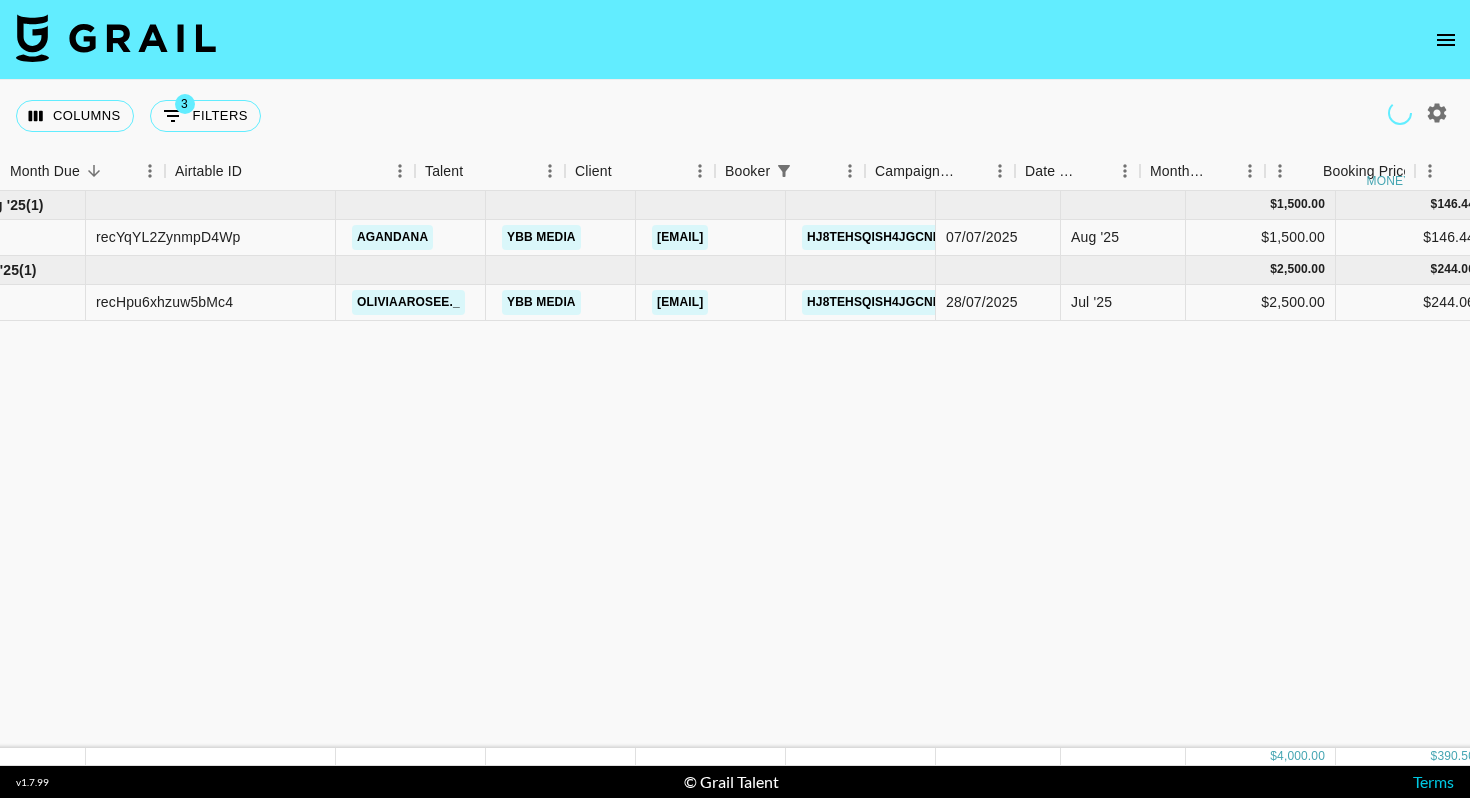 scroll, scrollTop: 0, scrollLeft: 0, axis: both 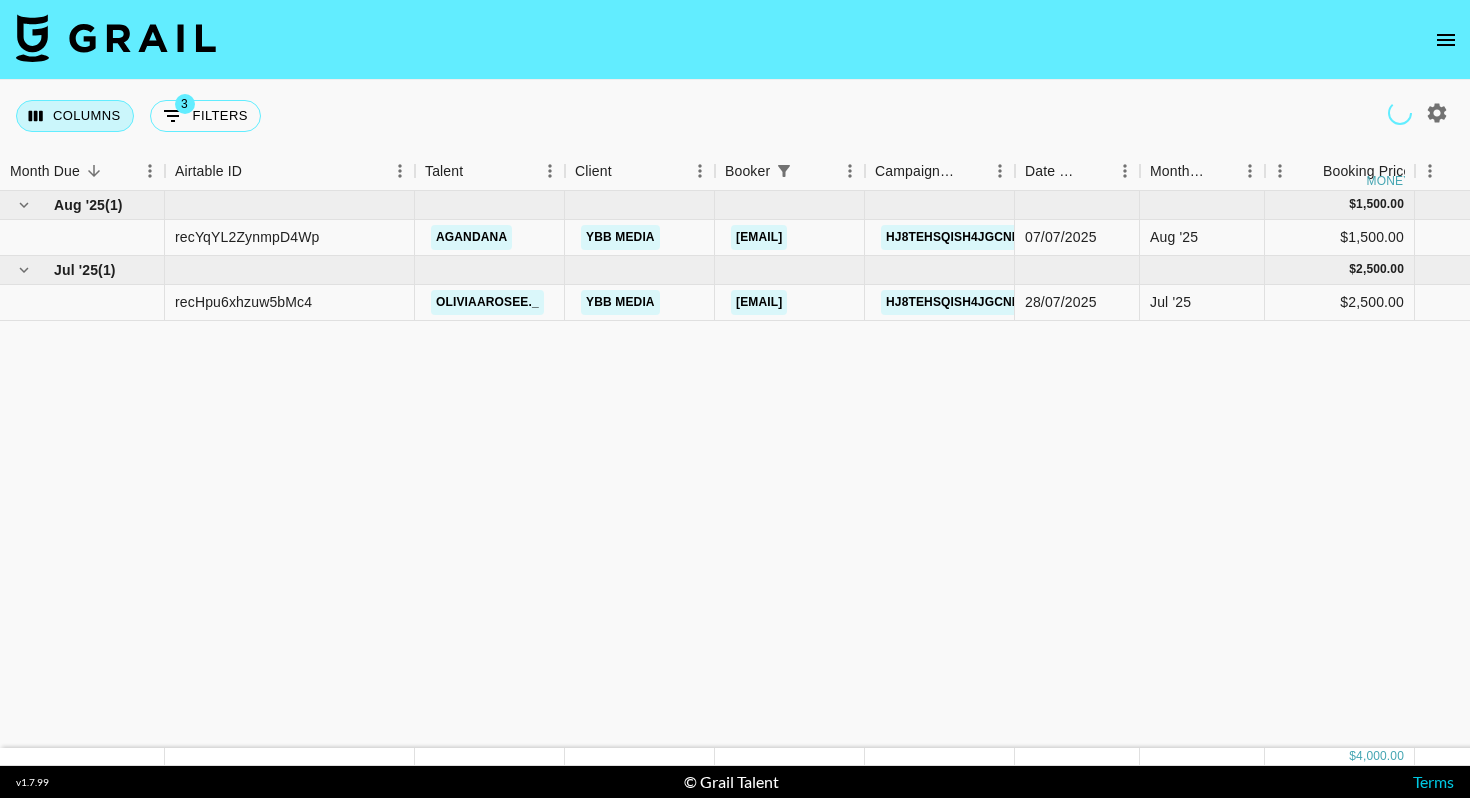 click on "Columns" at bounding box center [75, 116] 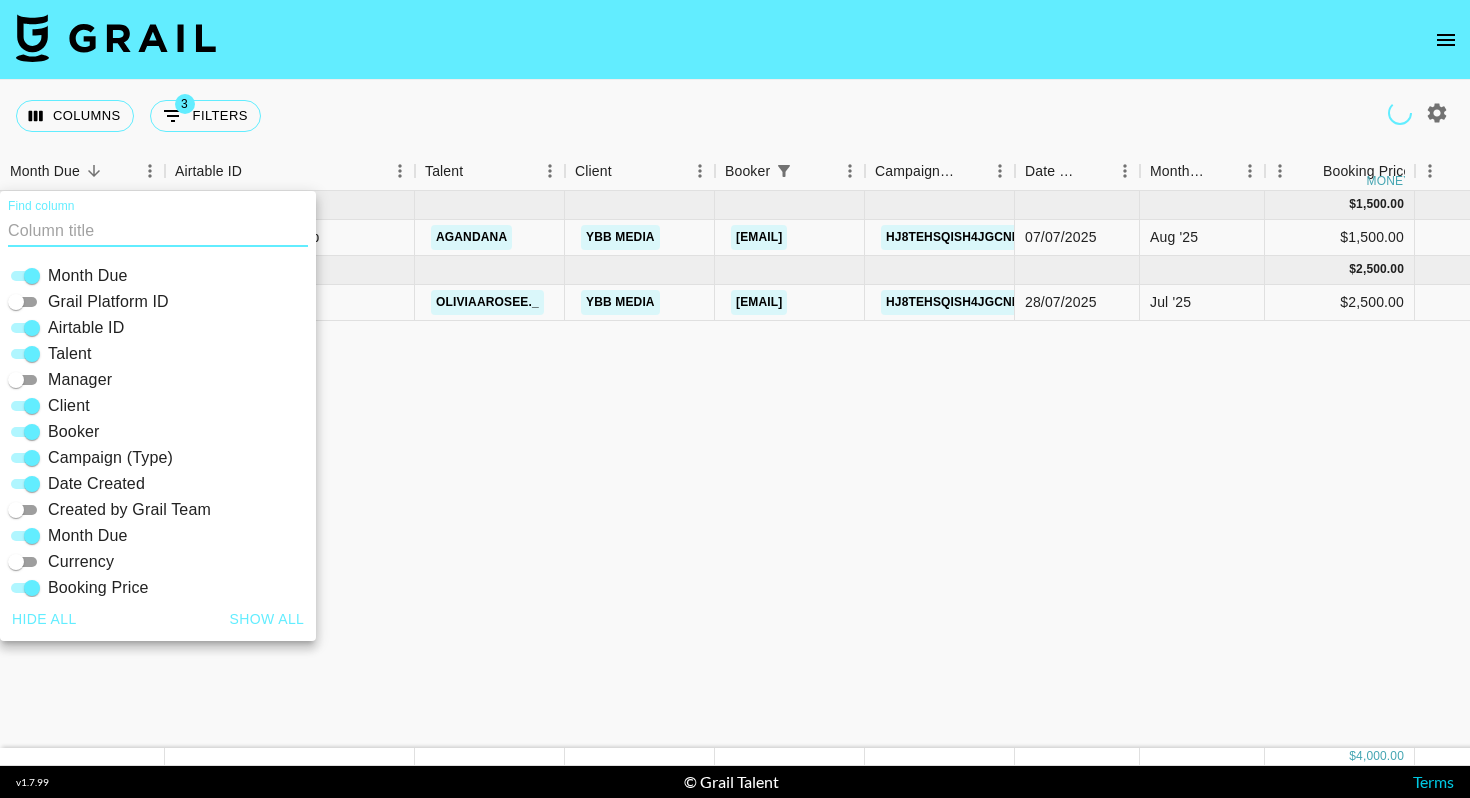 click on "Manager" at bounding box center (80, 380) 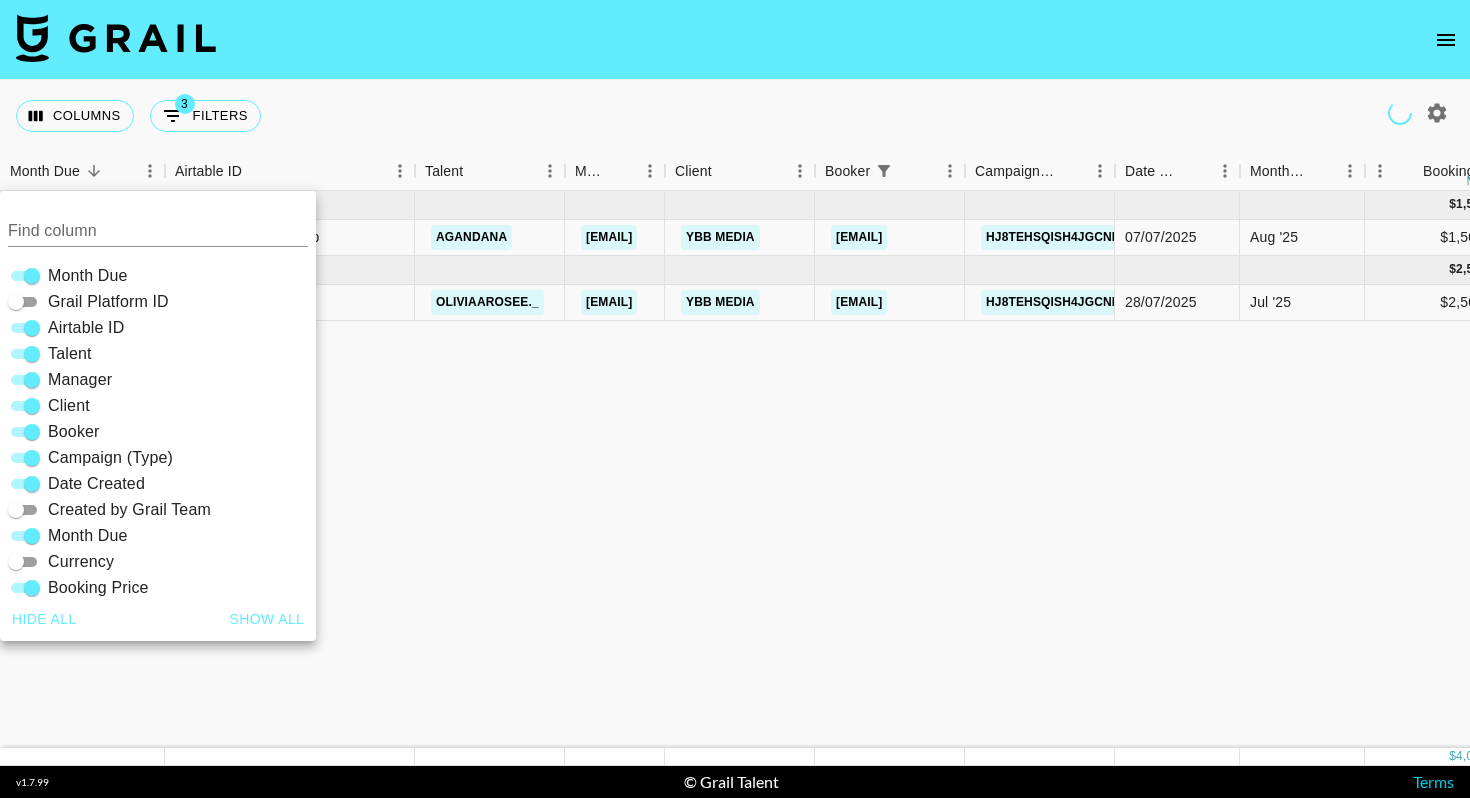click on "Columns 3 Filters + Booking" at bounding box center (735, 116) 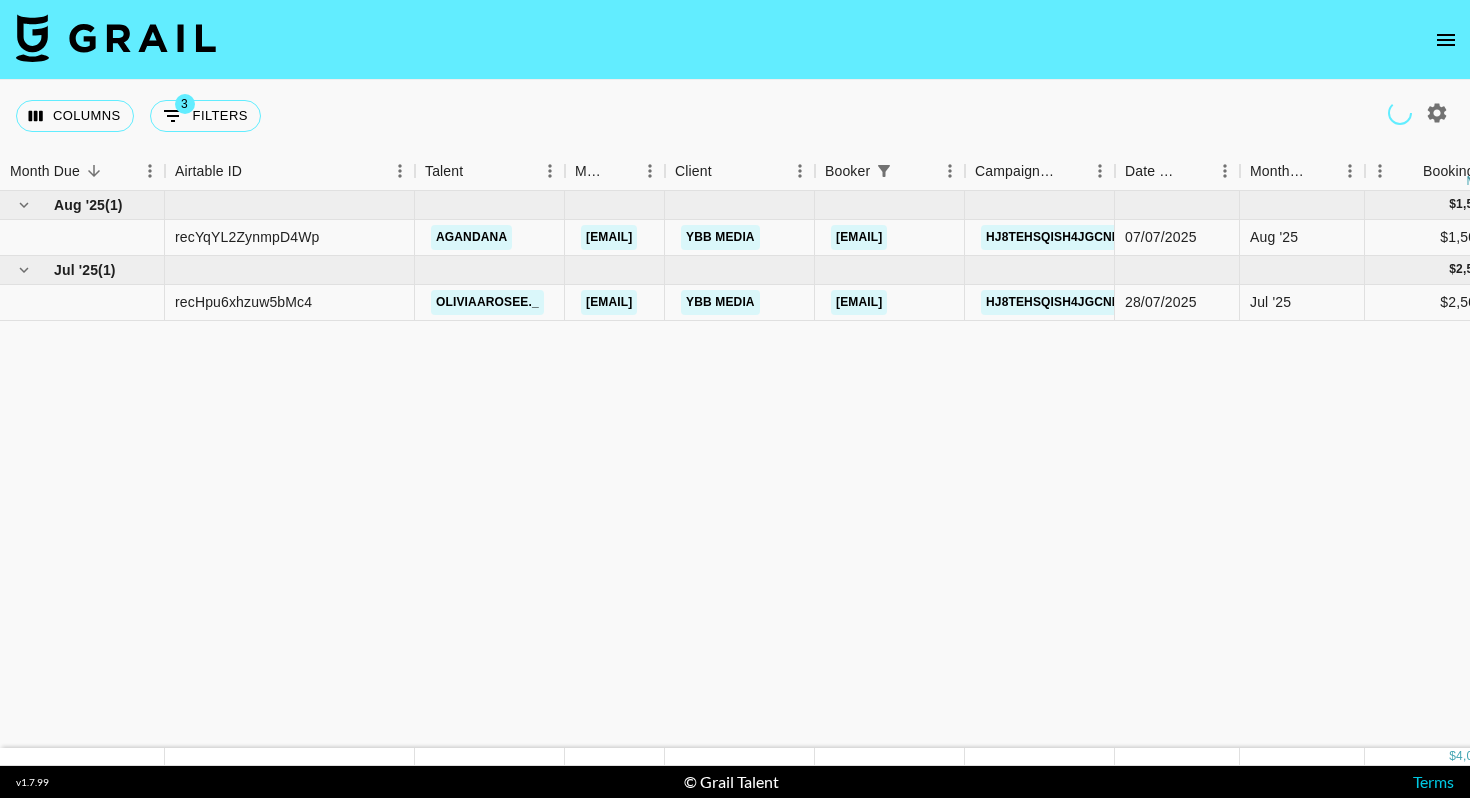 scroll, scrollTop: 0, scrollLeft: 82, axis: horizontal 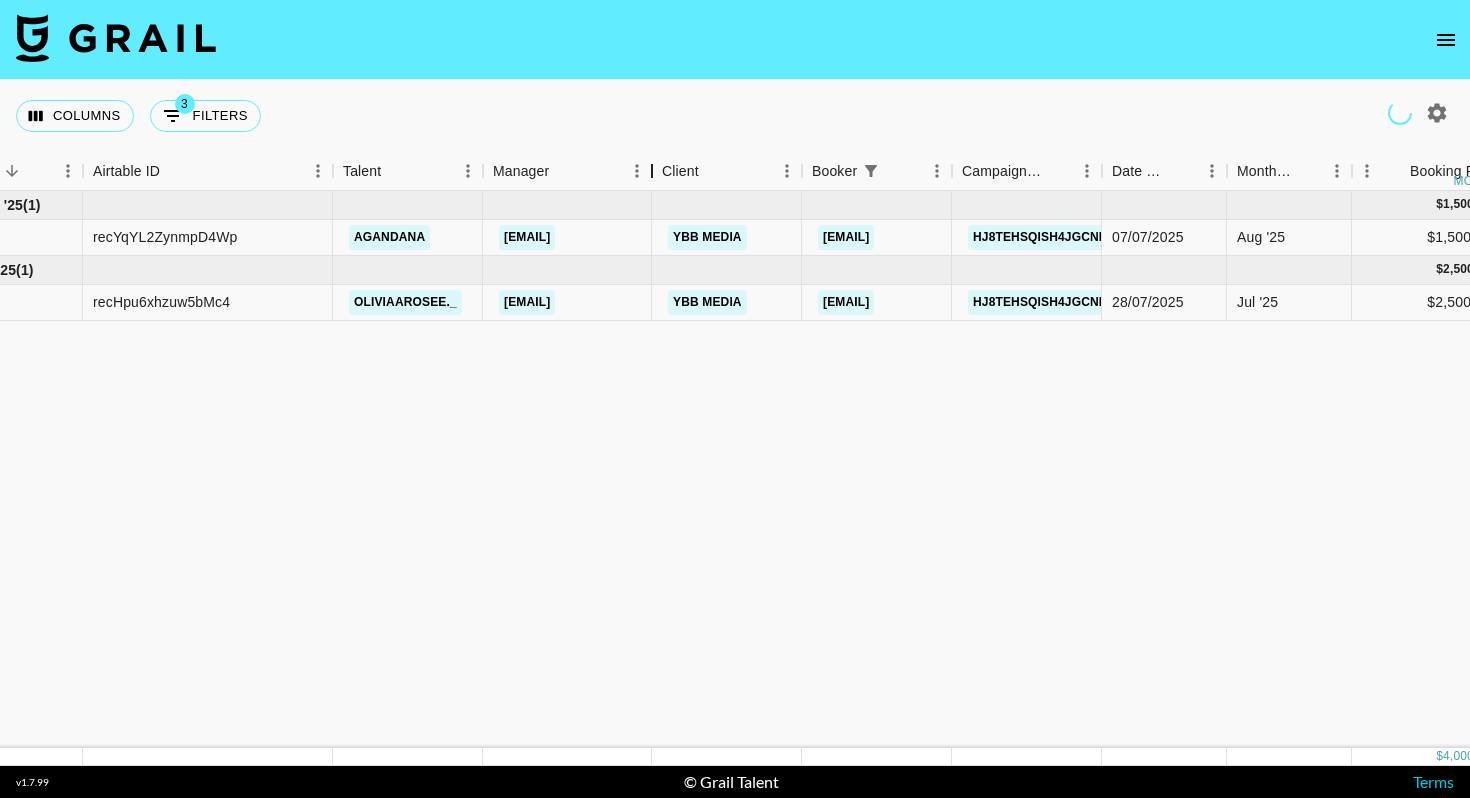 drag, startPoint x: 584, startPoint y: 176, endPoint x: 654, endPoint y: 176, distance: 70 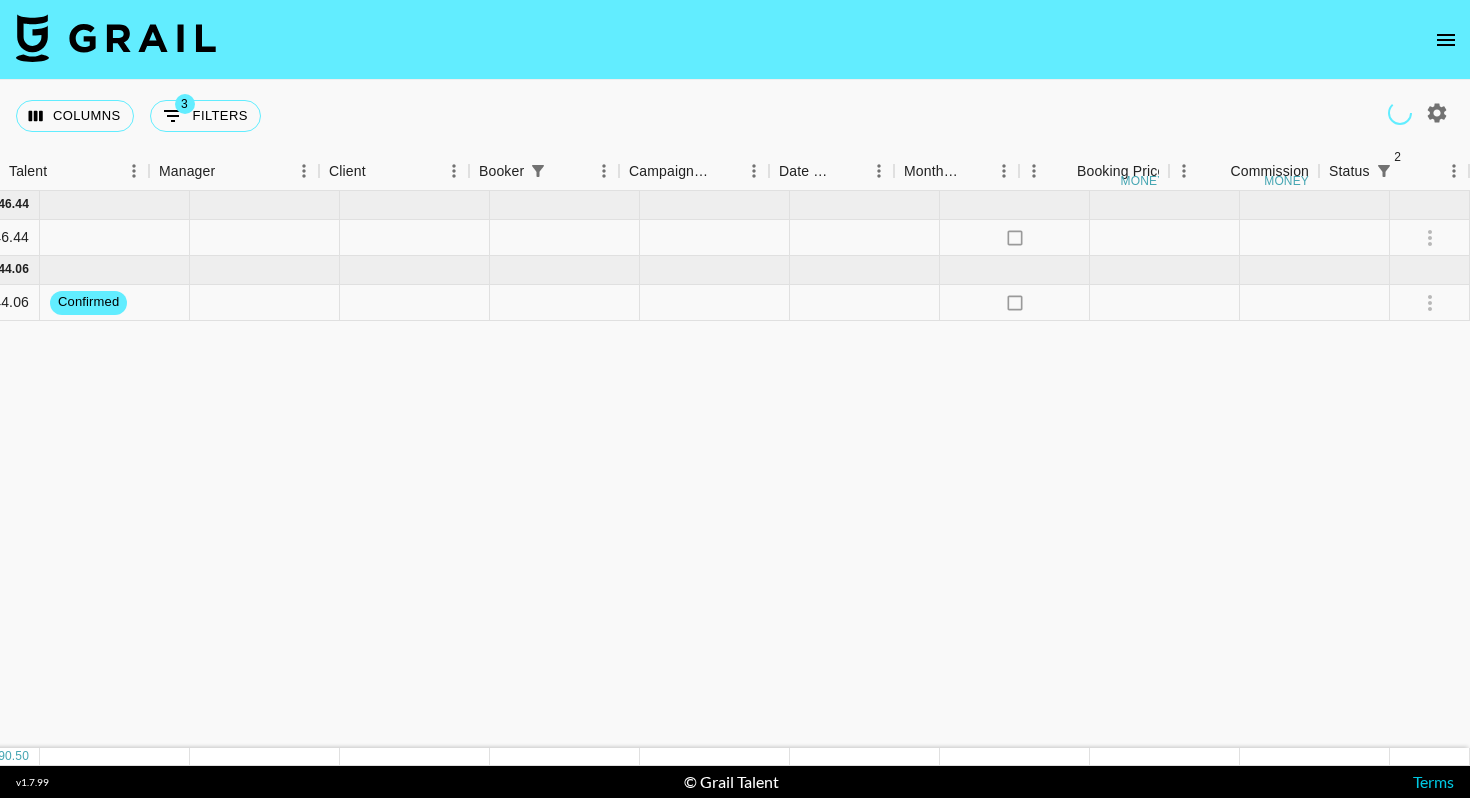 scroll, scrollTop: 0, scrollLeft: 0, axis: both 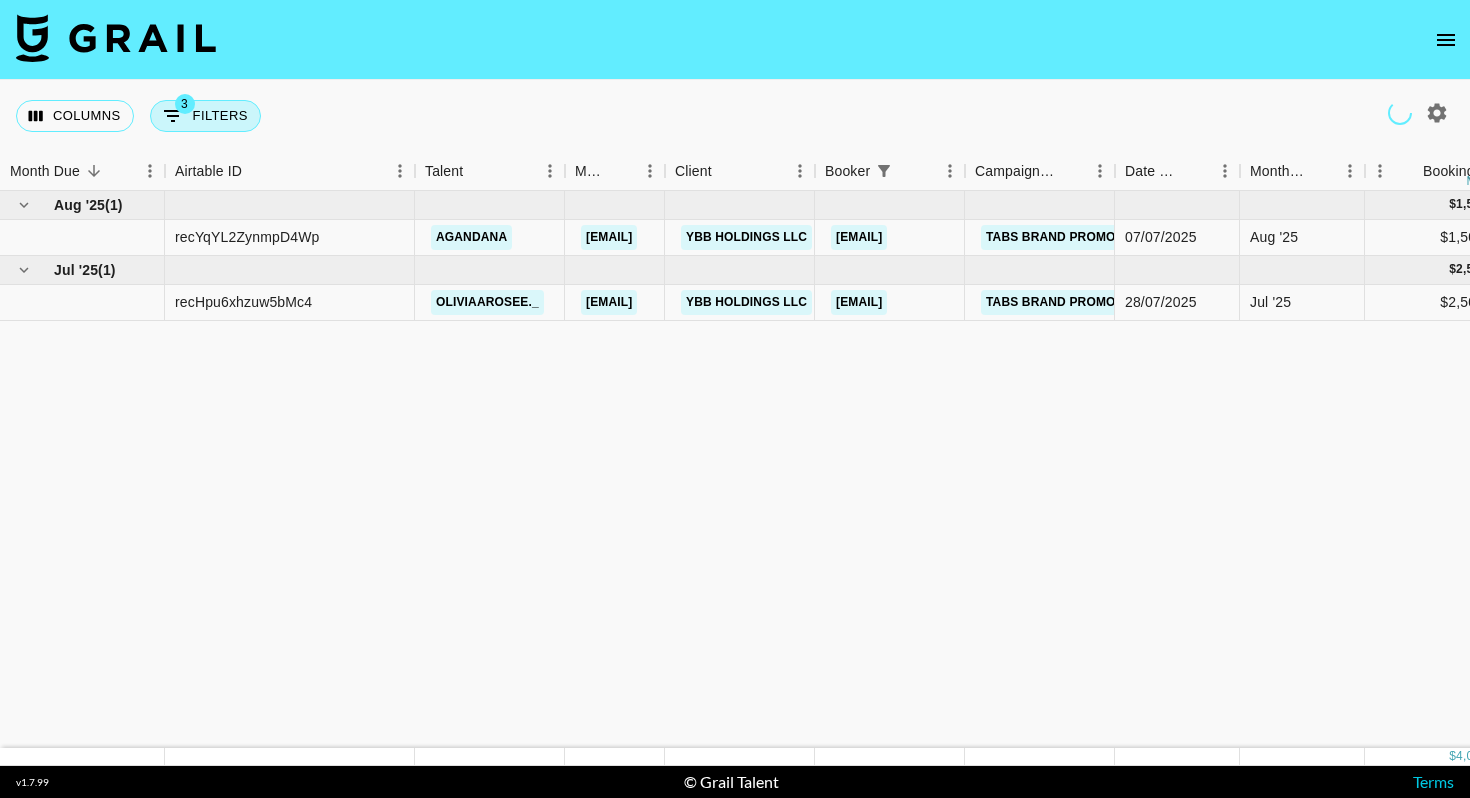 click on "3 Filters" at bounding box center [205, 116] 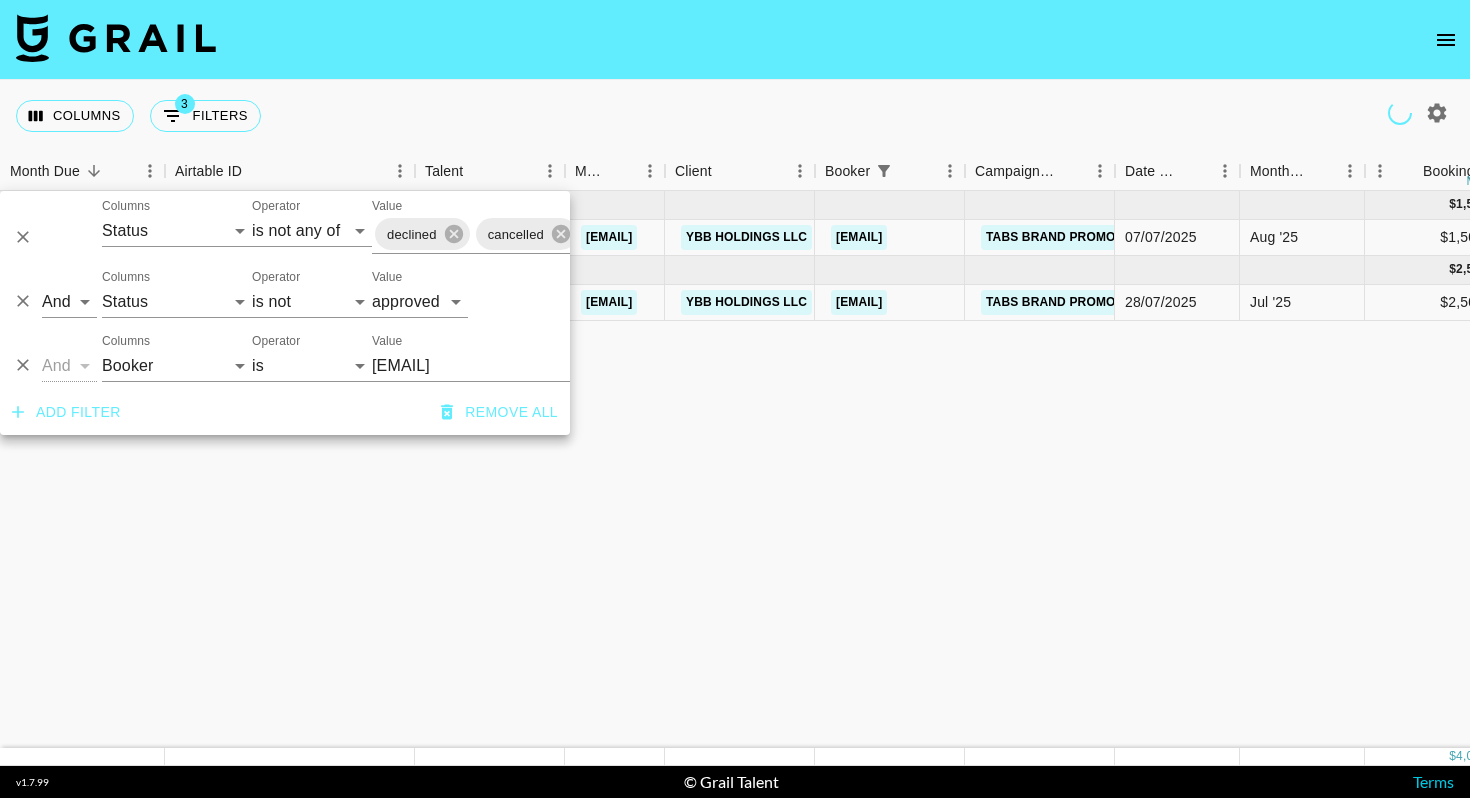 click on "Columns 3 Filters + Booking" at bounding box center (735, 116) 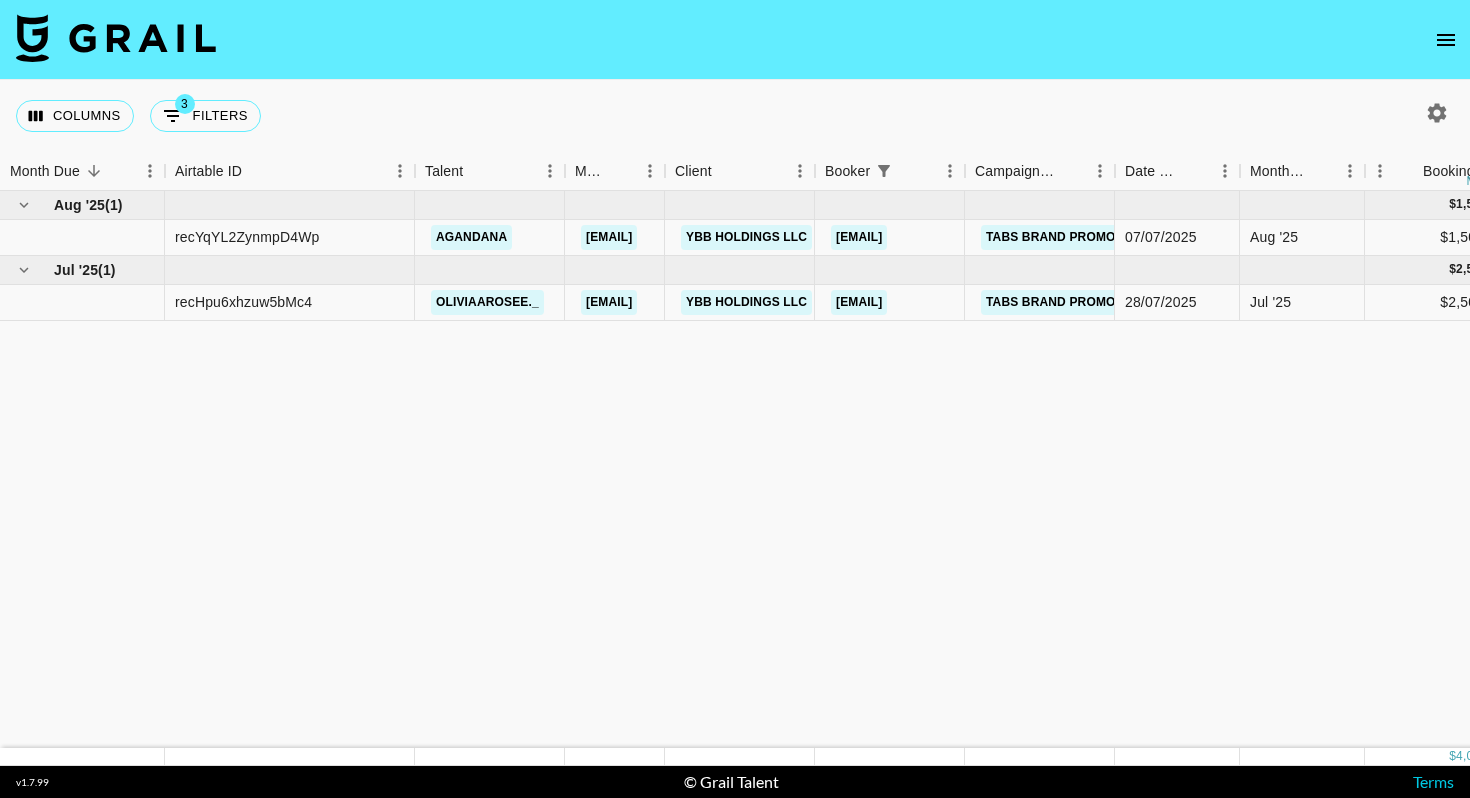 click on "Aug '25  ( 1 ) $ 1,500.00 $ 146.44 recYqYL2ZynmpD4Wp [PERSON] [EMAIL] YBB Holdings LLC [EMAIL] Tabs Brand Promo 07/07/2025 Aug '25 $1,500.00 $146.44 no Jul '25  ( 1 ) $ 2,500.00 $ 244.06 recHpu6xhzuw5bMc4 [PERSON] [EMAIL] YBB Holdings LLC [EMAIL] Tabs Brand Promo 28/07/2025 Jul '25 $2,500.00 $244.06 confirmed no" at bounding box center (1547, 469) 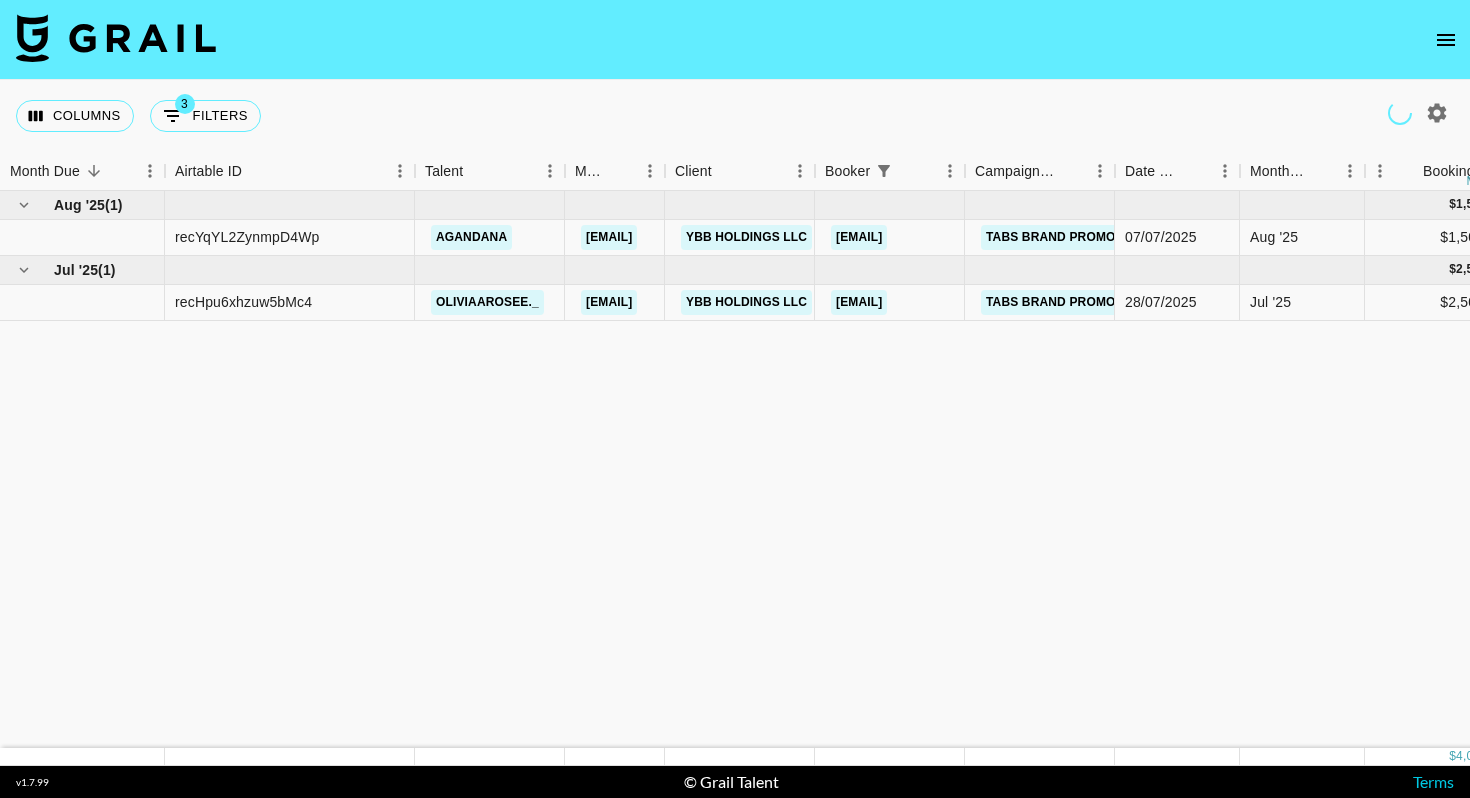 click on "Aug '25  ( 1 ) $ 1,500.00 $ 146.44 recYqYL2ZynmpD4Wp [PERSON] [EMAIL] YBB Holdings LLC [EMAIL] Tabs Brand Promo 07/07/2025 Aug '25 $1,500.00 $146.44 no Jul '25  ( 1 ) $ 2,500.00 $ 244.06 recHpu6xhzuw5bMc4 [PERSON] [EMAIL] YBB Holdings LLC [EMAIL] Tabs Brand Promo 28/07/2025 Jul '25 $2,500.00 $244.06 confirmed no" at bounding box center (1547, 469) 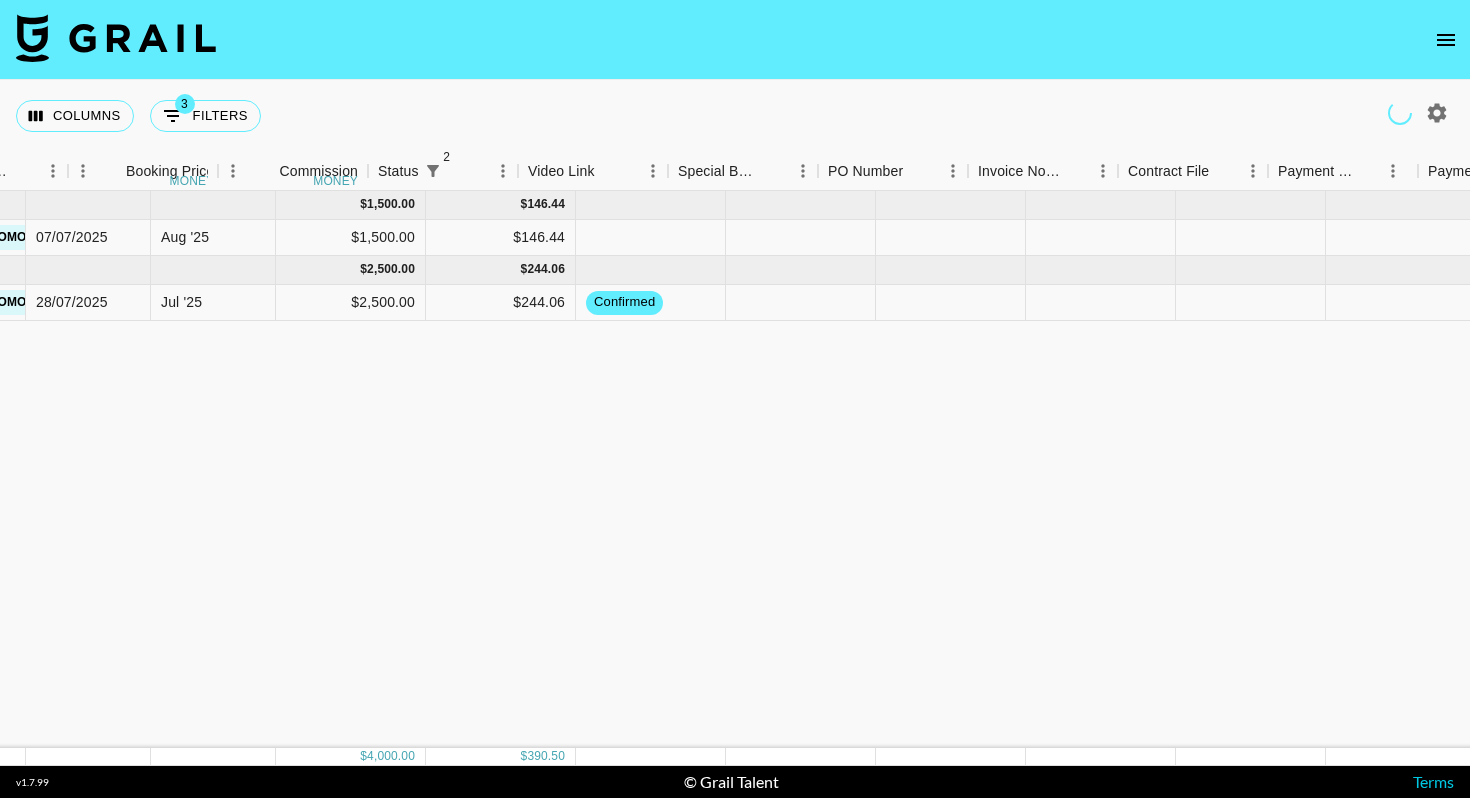 scroll, scrollTop: 0, scrollLeft: 1329, axis: horizontal 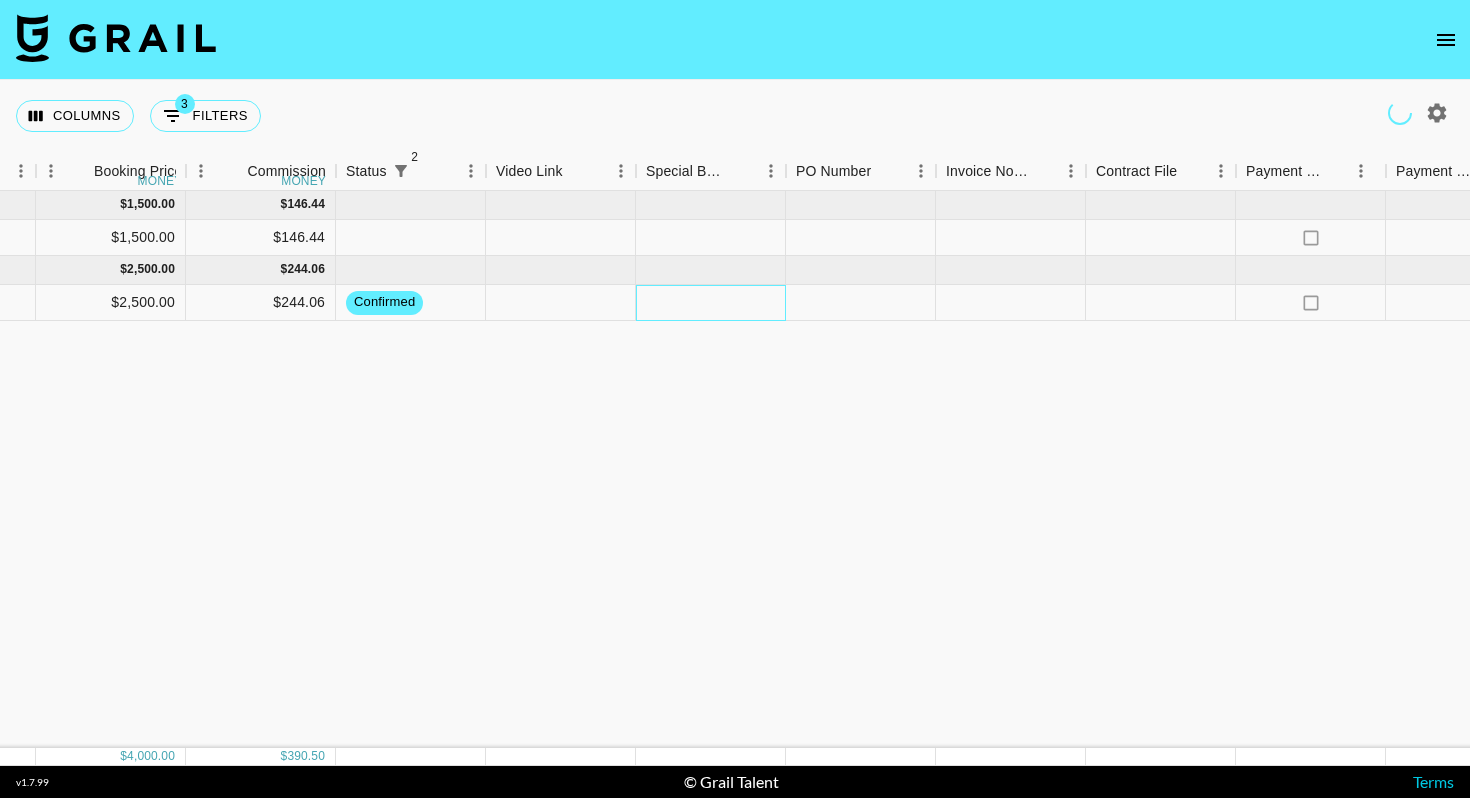 click at bounding box center [711, 303] 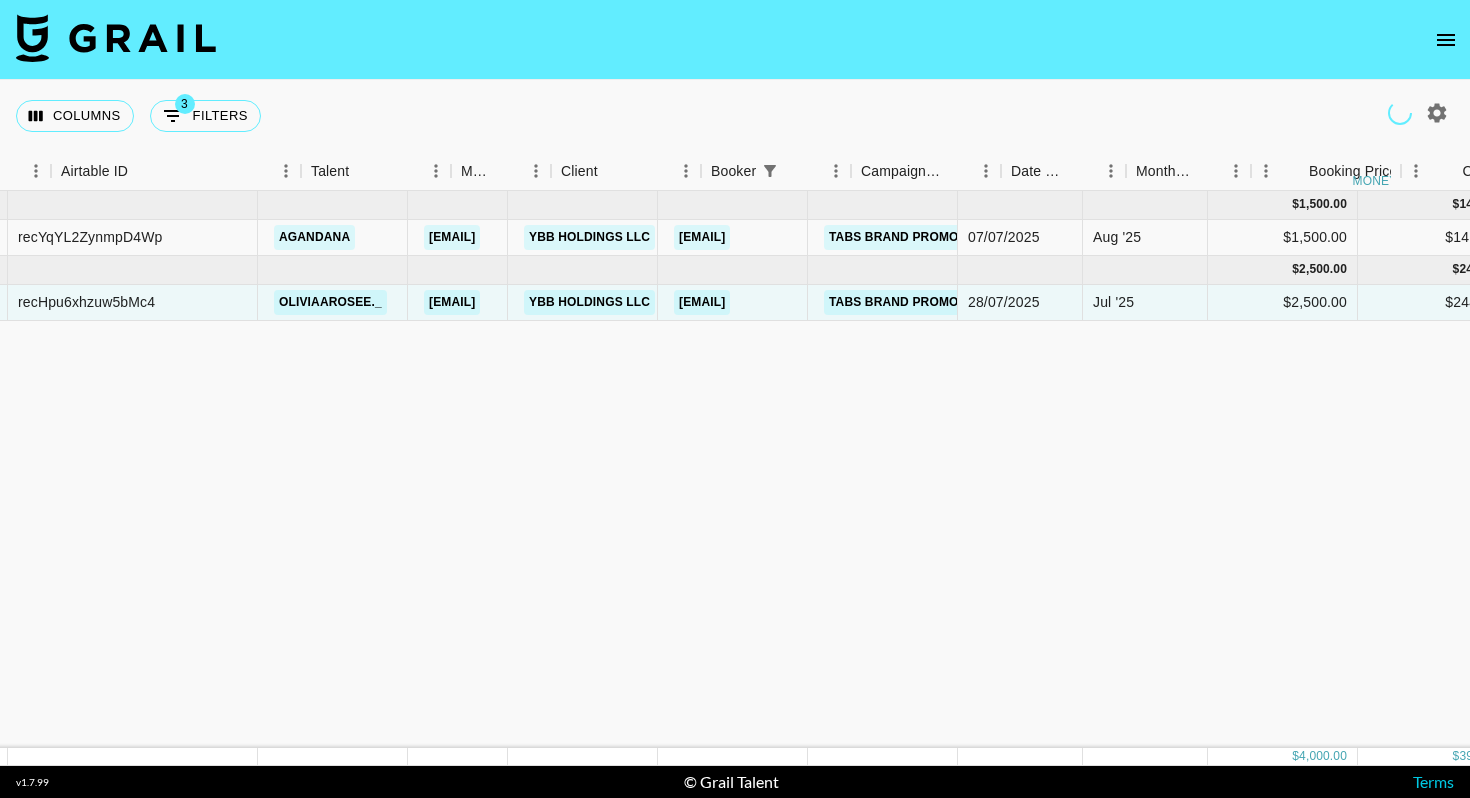 scroll, scrollTop: 0, scrollLeft: 0, axis: both 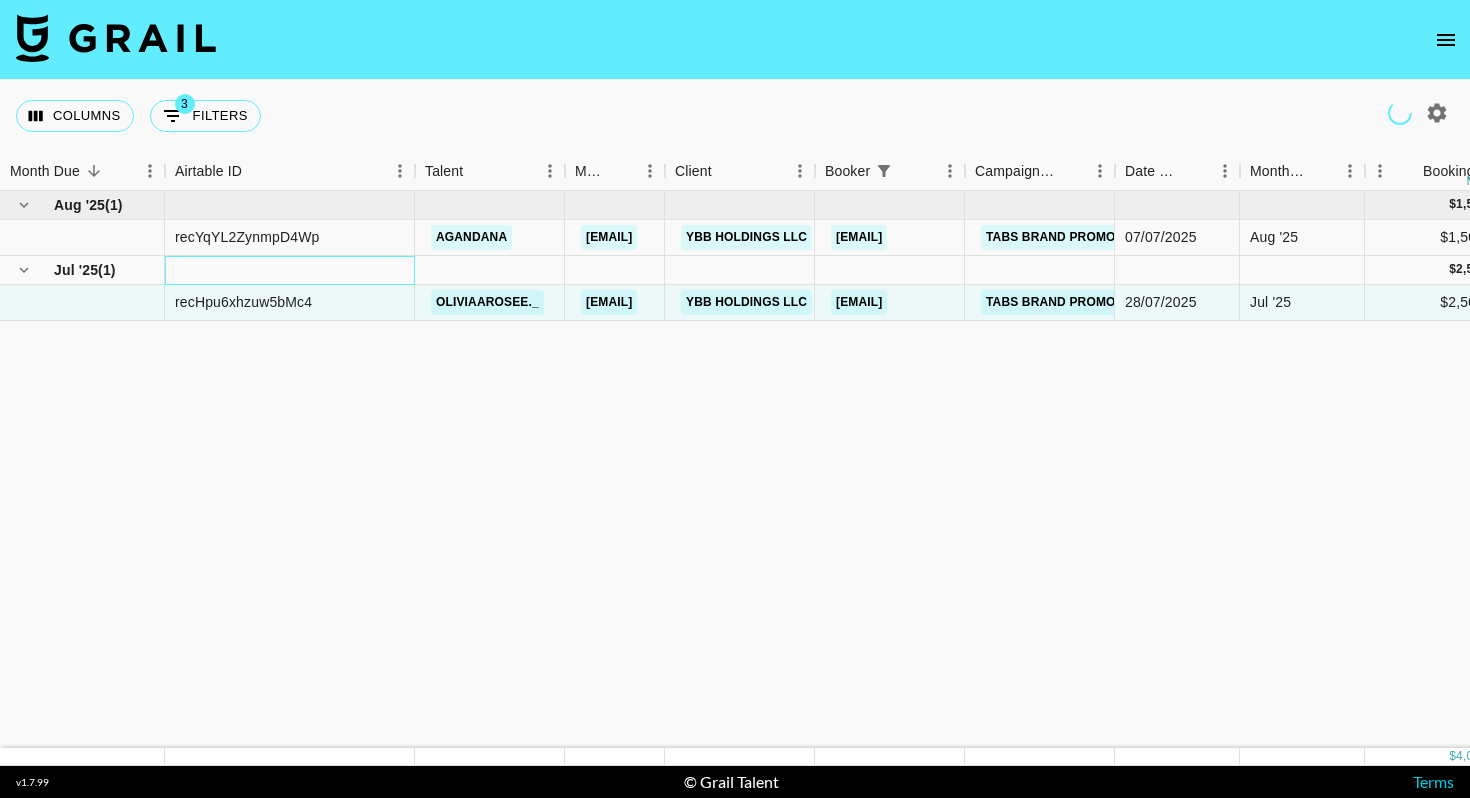 click at bounding box center (290, 270) 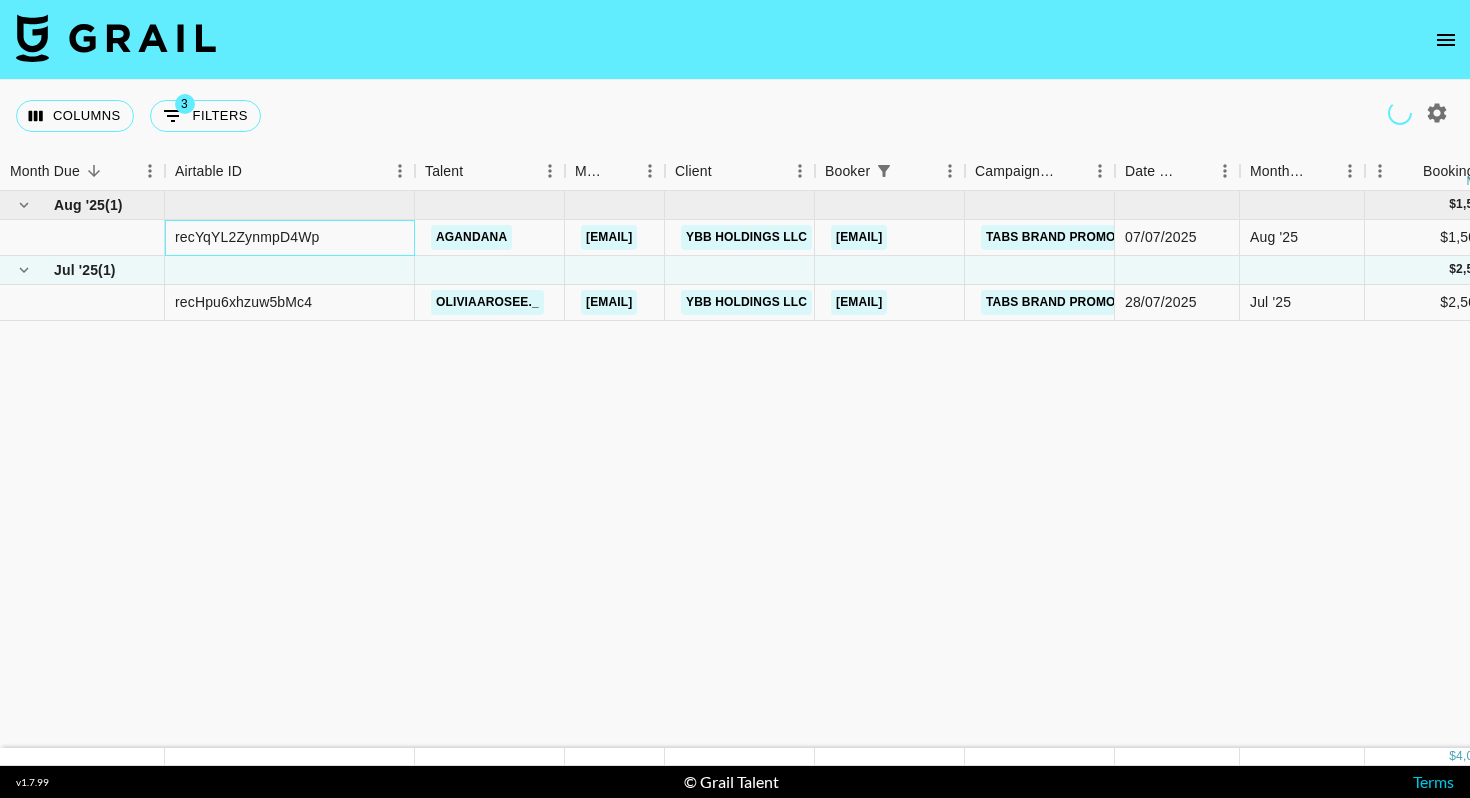 click on "recYqYL2ZynmpD4Wp" at bounding box center (290, 238) 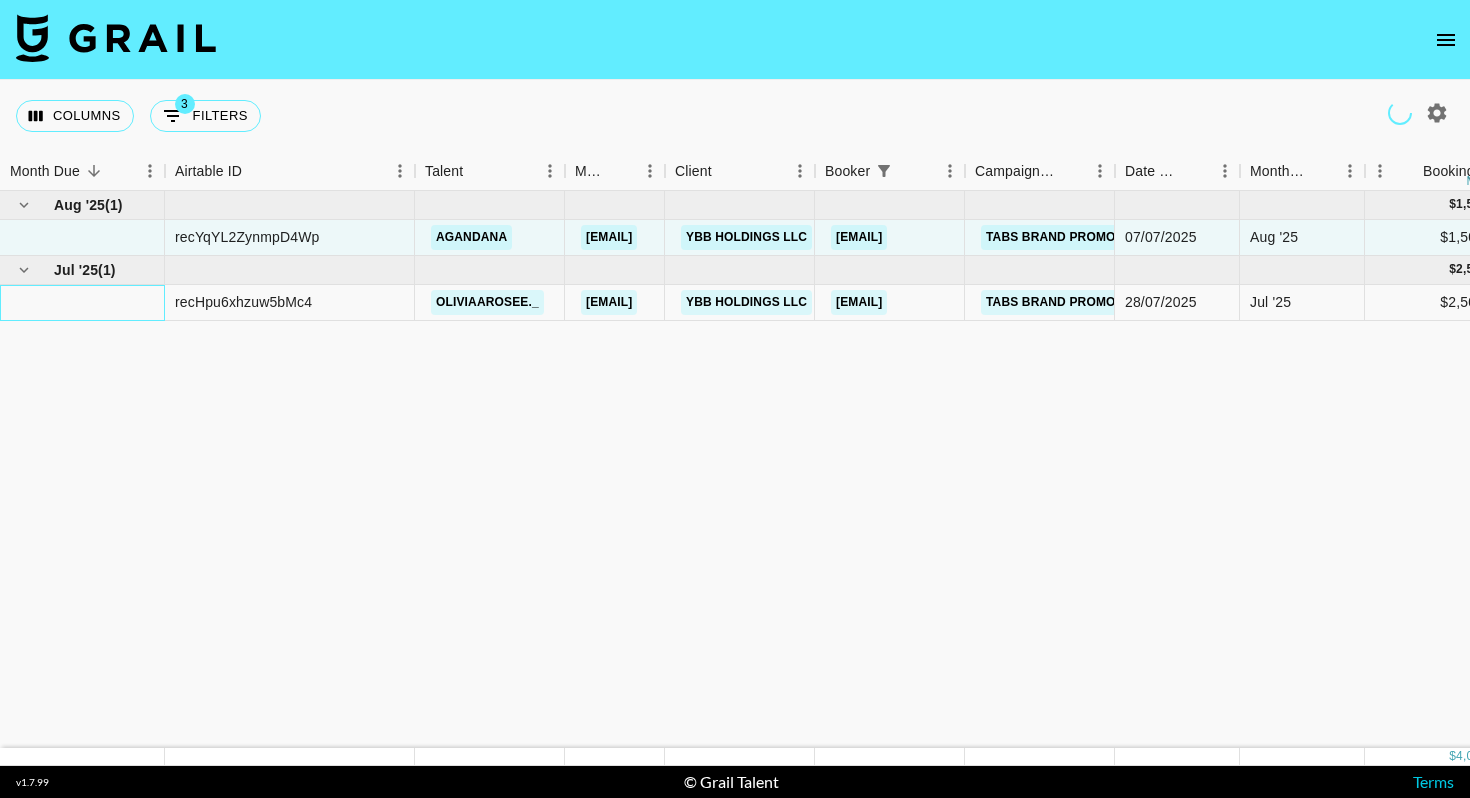 click at bounding box center (82, 303) 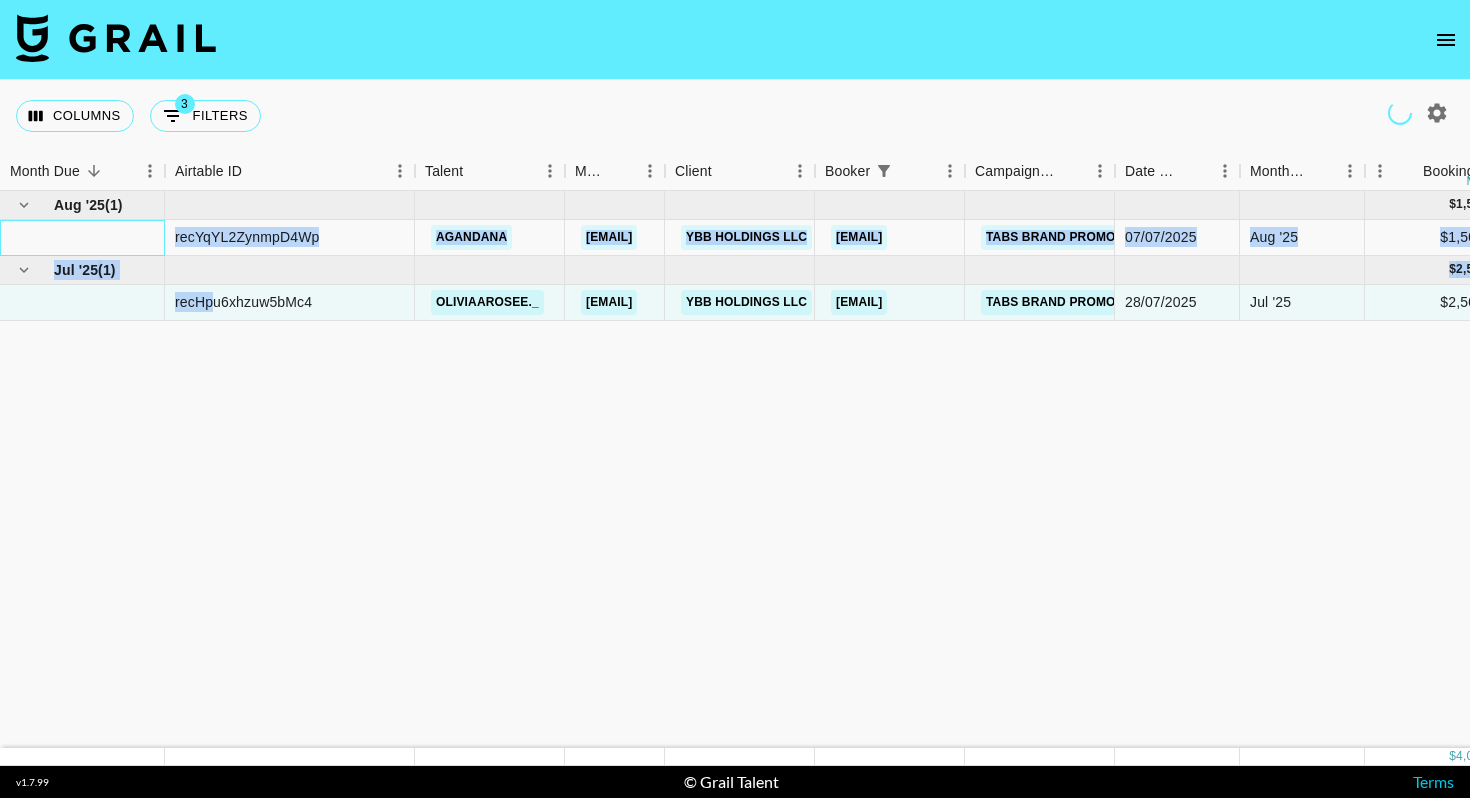 drag, startPoint x: 61, startPoint y: 247, endPoint x: 215, endPoint y: 297, distance: 161.91356 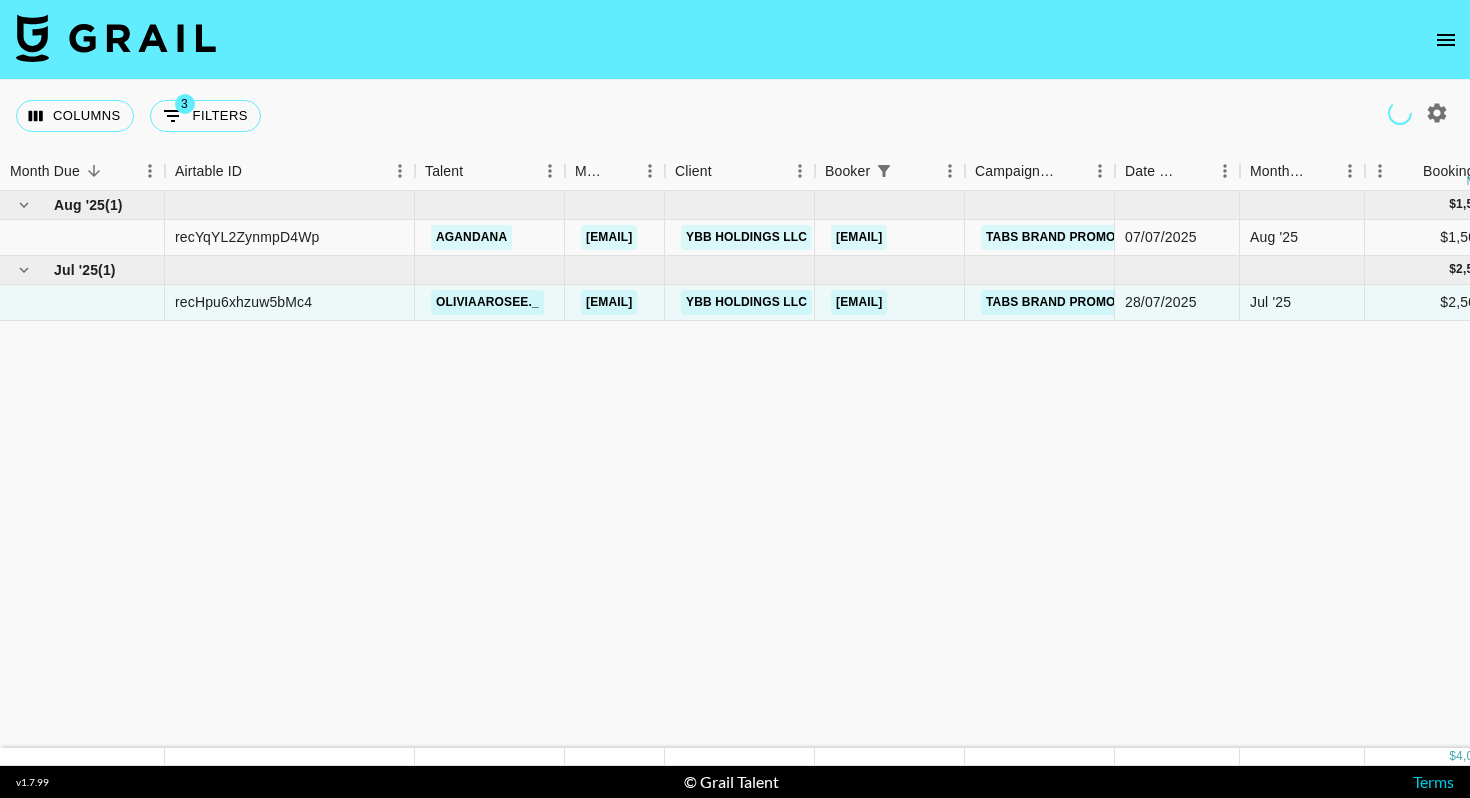 click on "Aug '25  ( 1 ) $ 1,500.00 $ 146.44 recYqYL2ZynmpD4Wp [PERSON] [EMAIL] YBB Holdings LLC [EMAIL] Tabs Brand Promo 07/07/2025 Aug '25 $1,500.00 $146.44 no Jul '25  ( 1 ) $ 2,500.00 $ 244.06 recHpu6xhzuw5bMc4 [PERSON] [EMAIL] YBB Holdings LLC [EMAIL] Tabs Brand Promo 28/07/2025 Jul '25 $2,500.00 $244.06 confirmed no" at bounding box center (1547, 469) 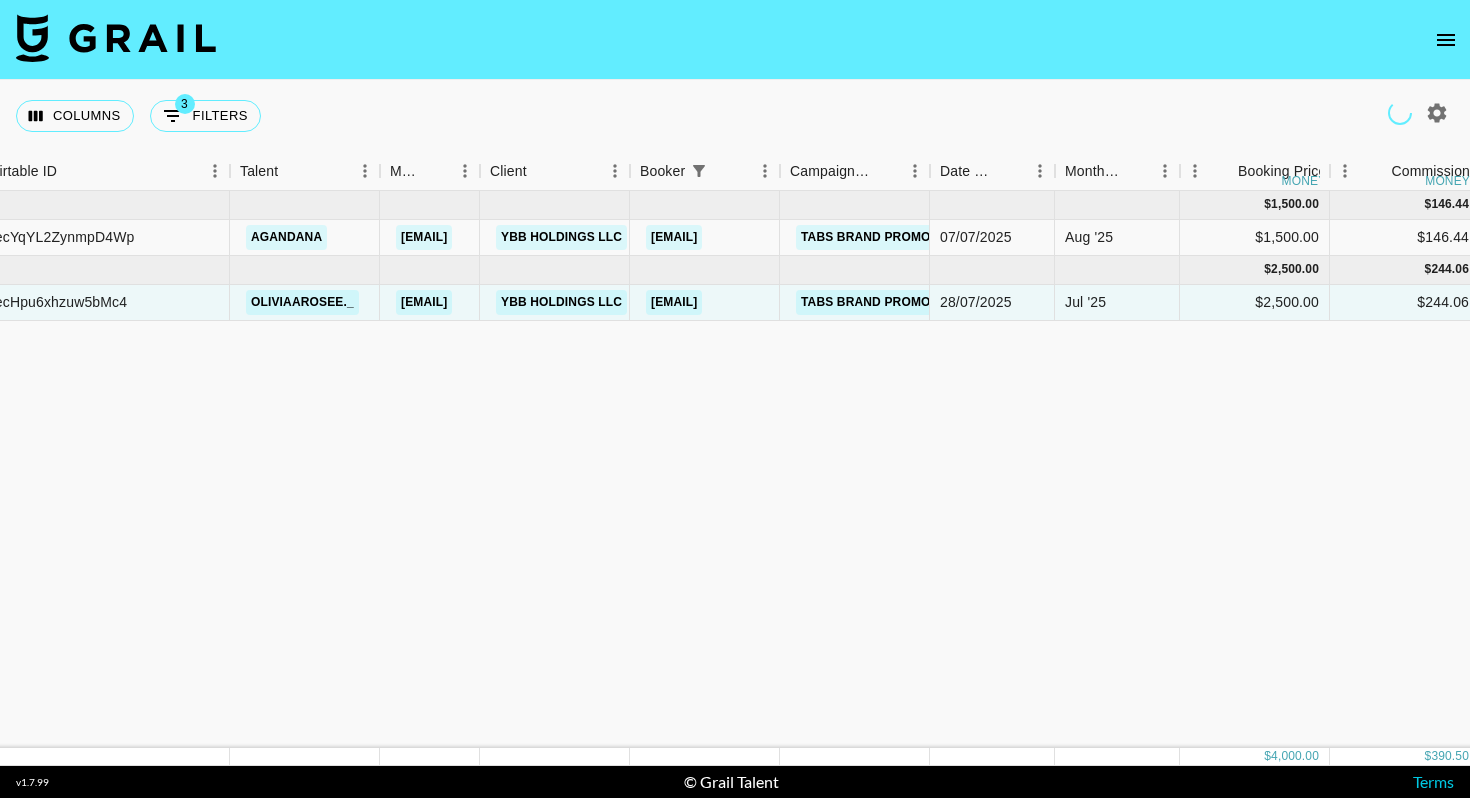 scroll, scrollTop: 0, scrollLeft: 218, axis: horizontal 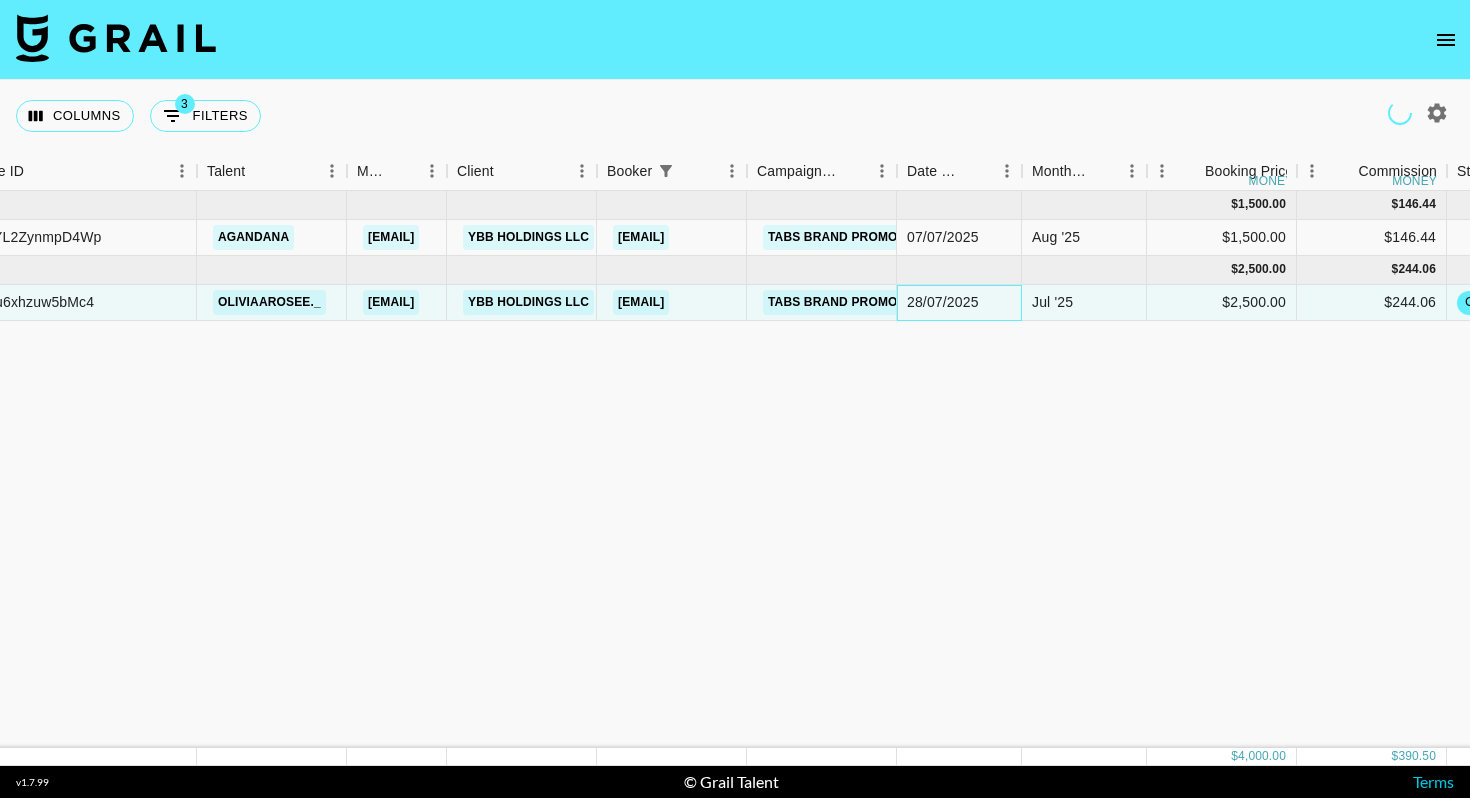 click on "28/07/2025" at bounding box center (959, 303) 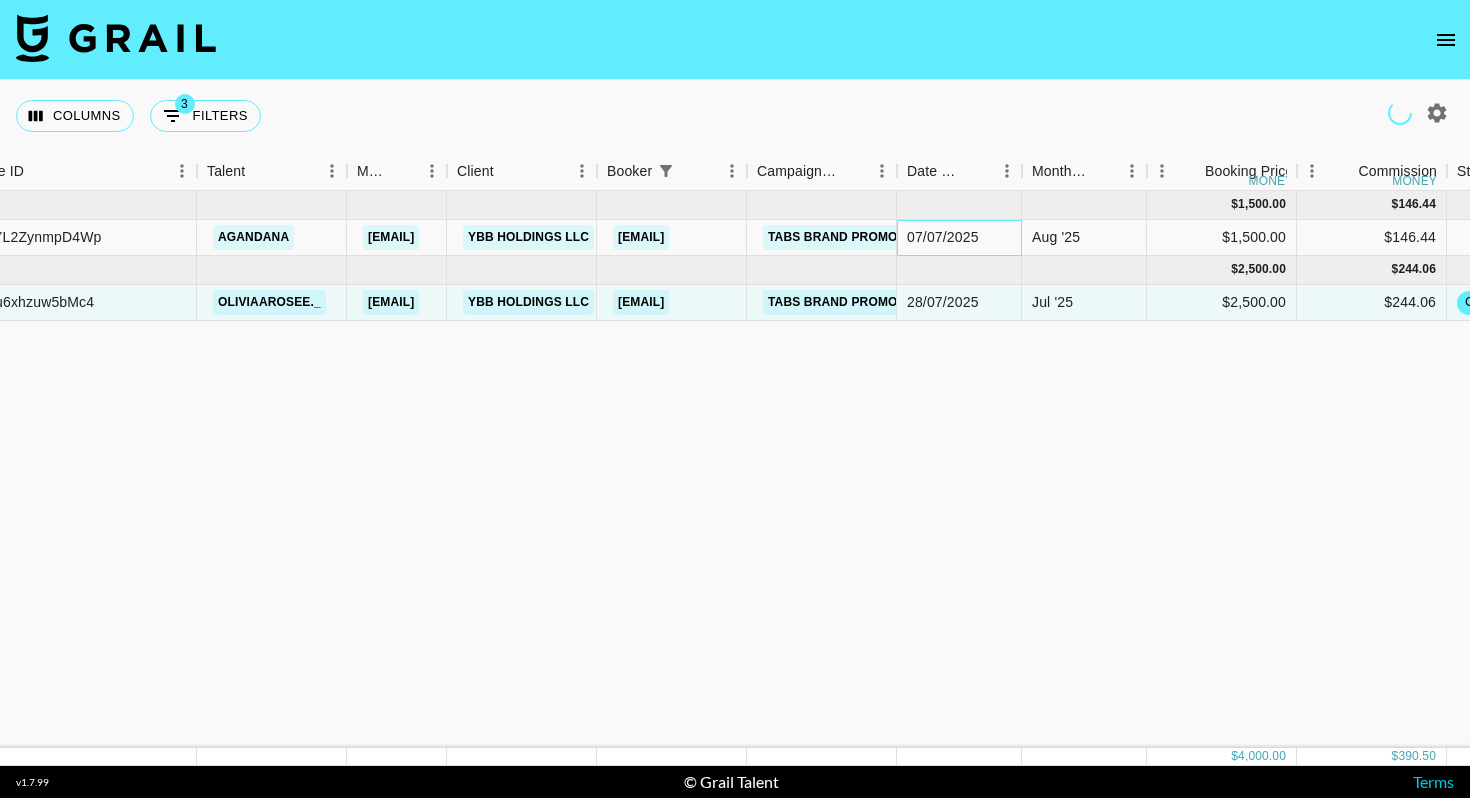 click on "07/07/2025" at bounding box center [943, 237] 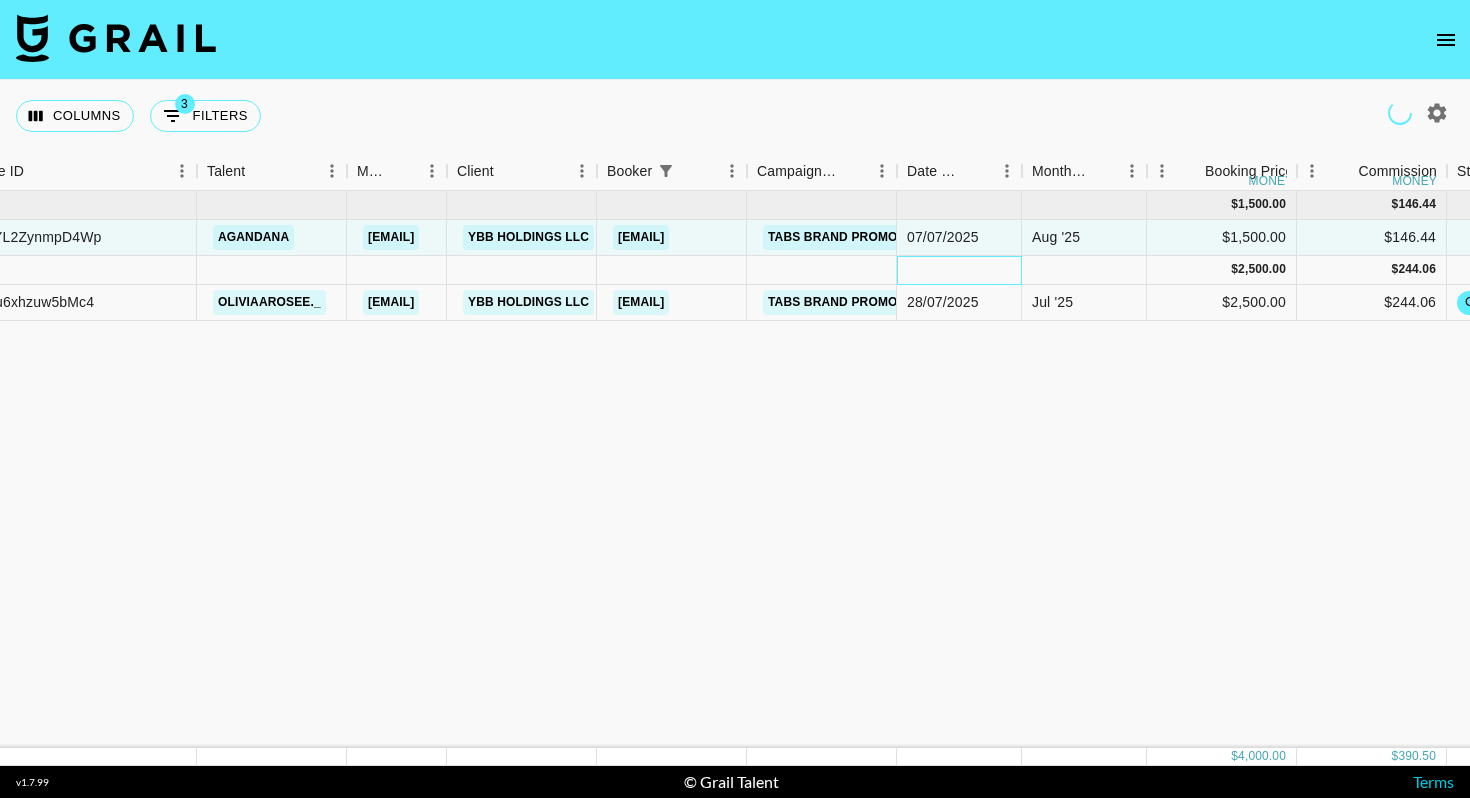 click at bounding box center [959, 270] 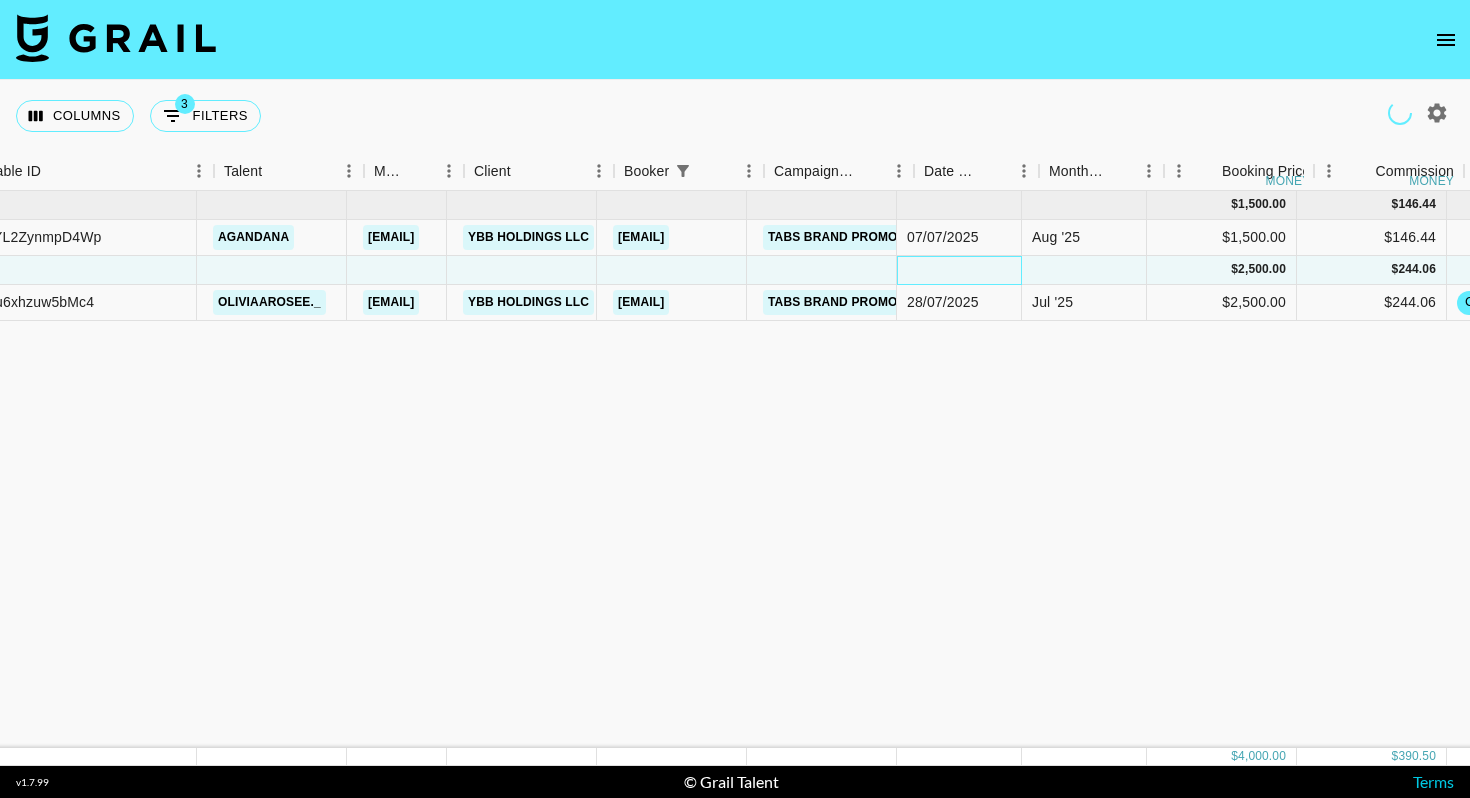 scroll, scrollTop: 0, scrollLeft: 0, axis: both 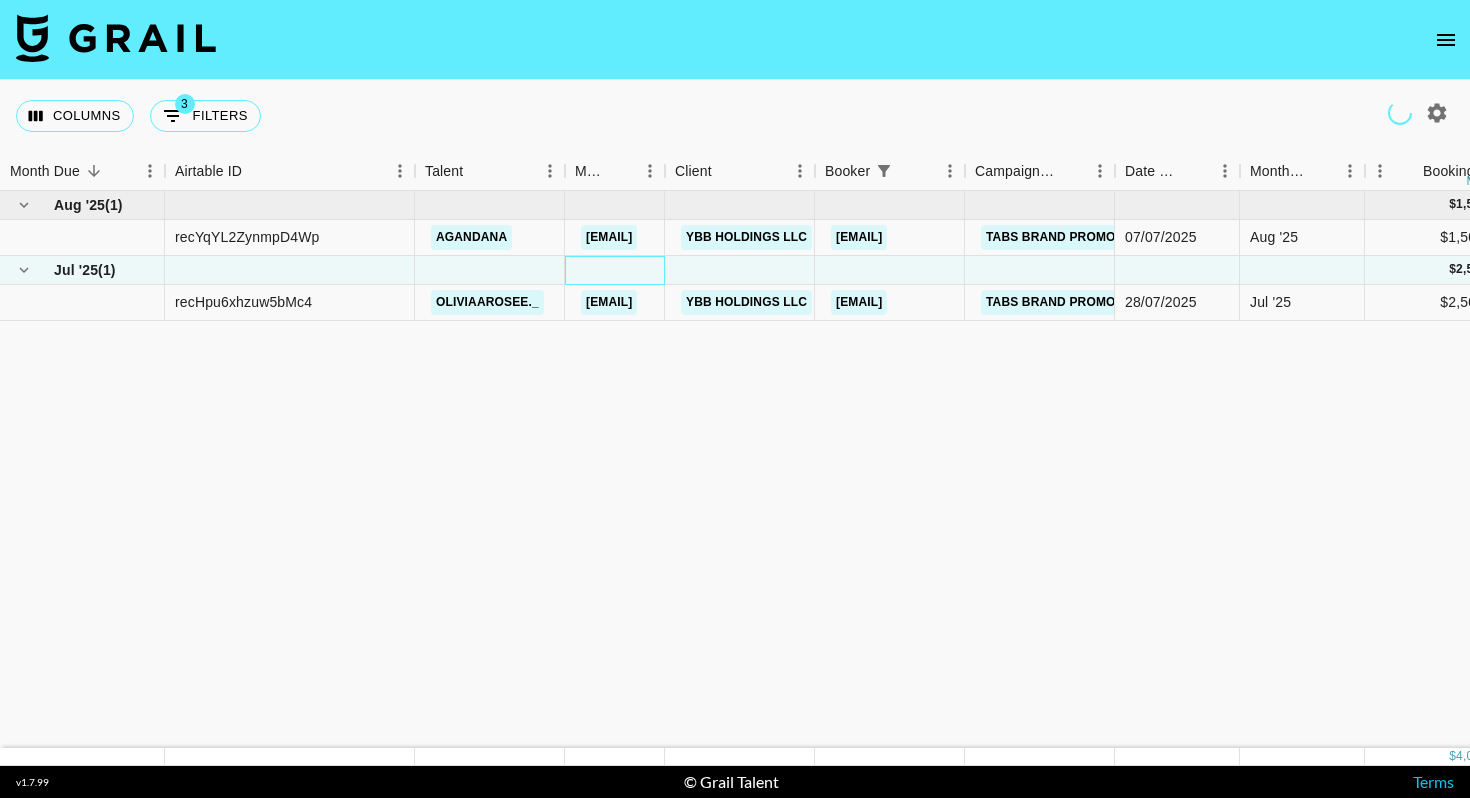 click at bounding box center [615, 270] 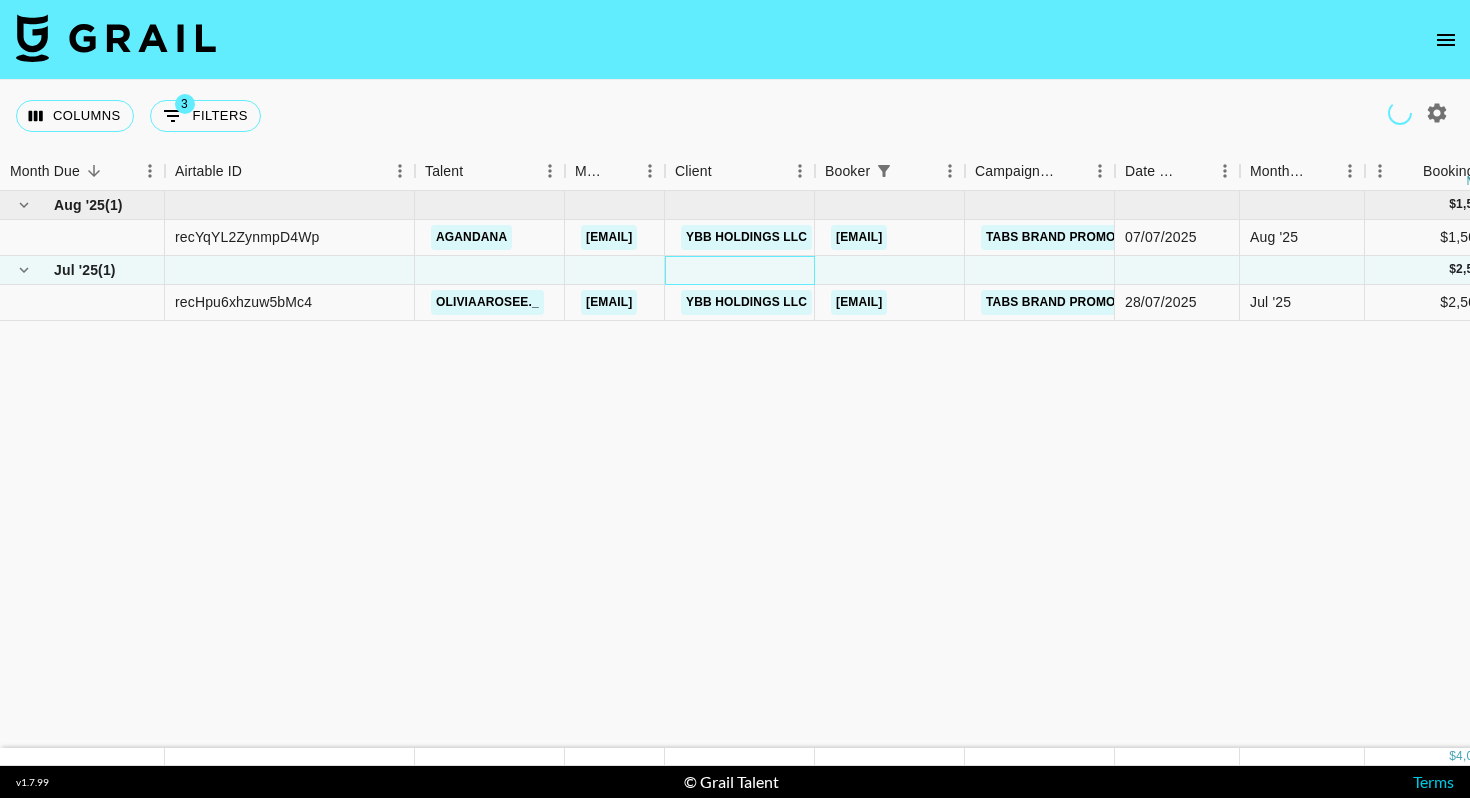 click at bounding box center [740, 270] 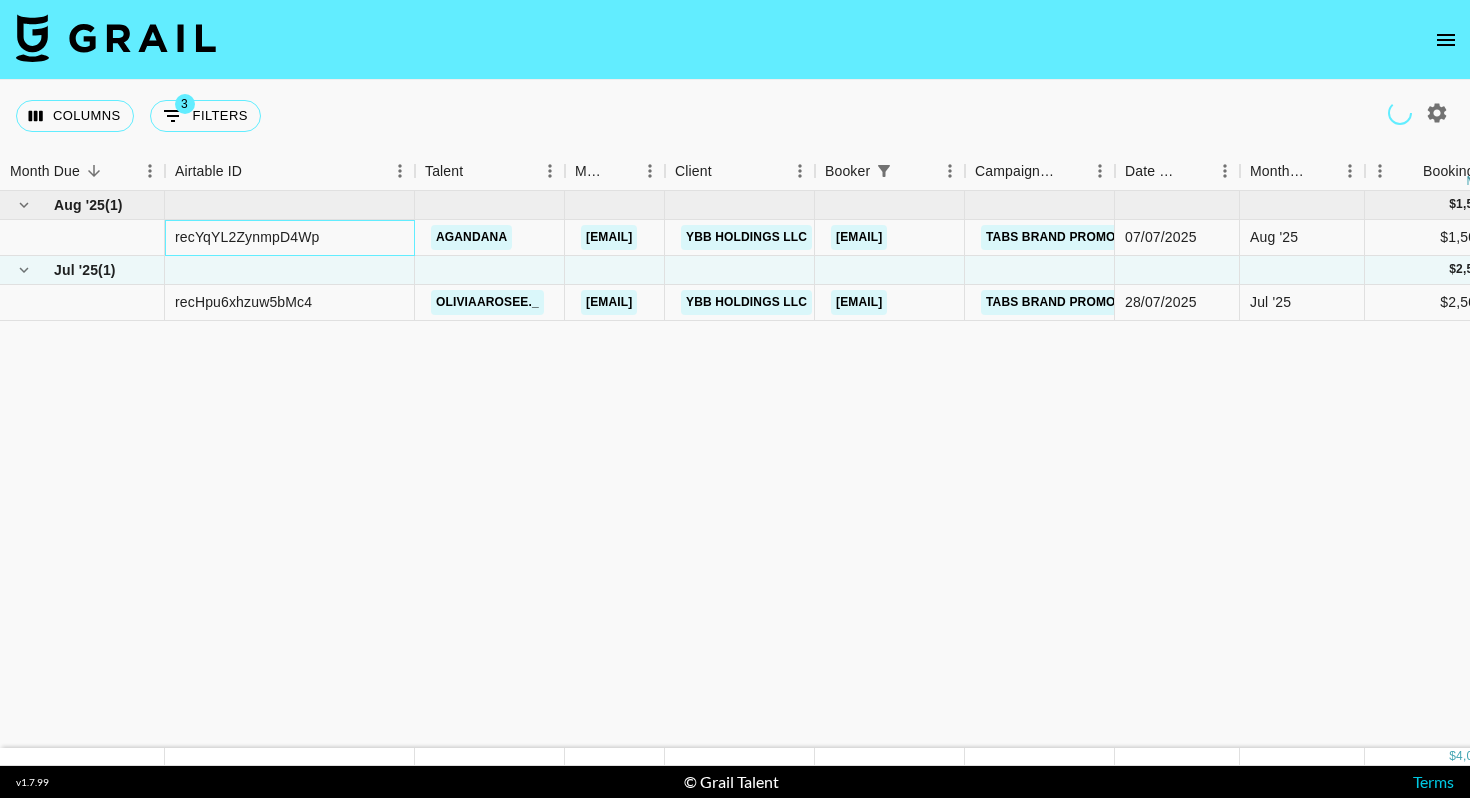 click on "recYqYL2ZynmpD4Wp" at bounding box center [290, 238] 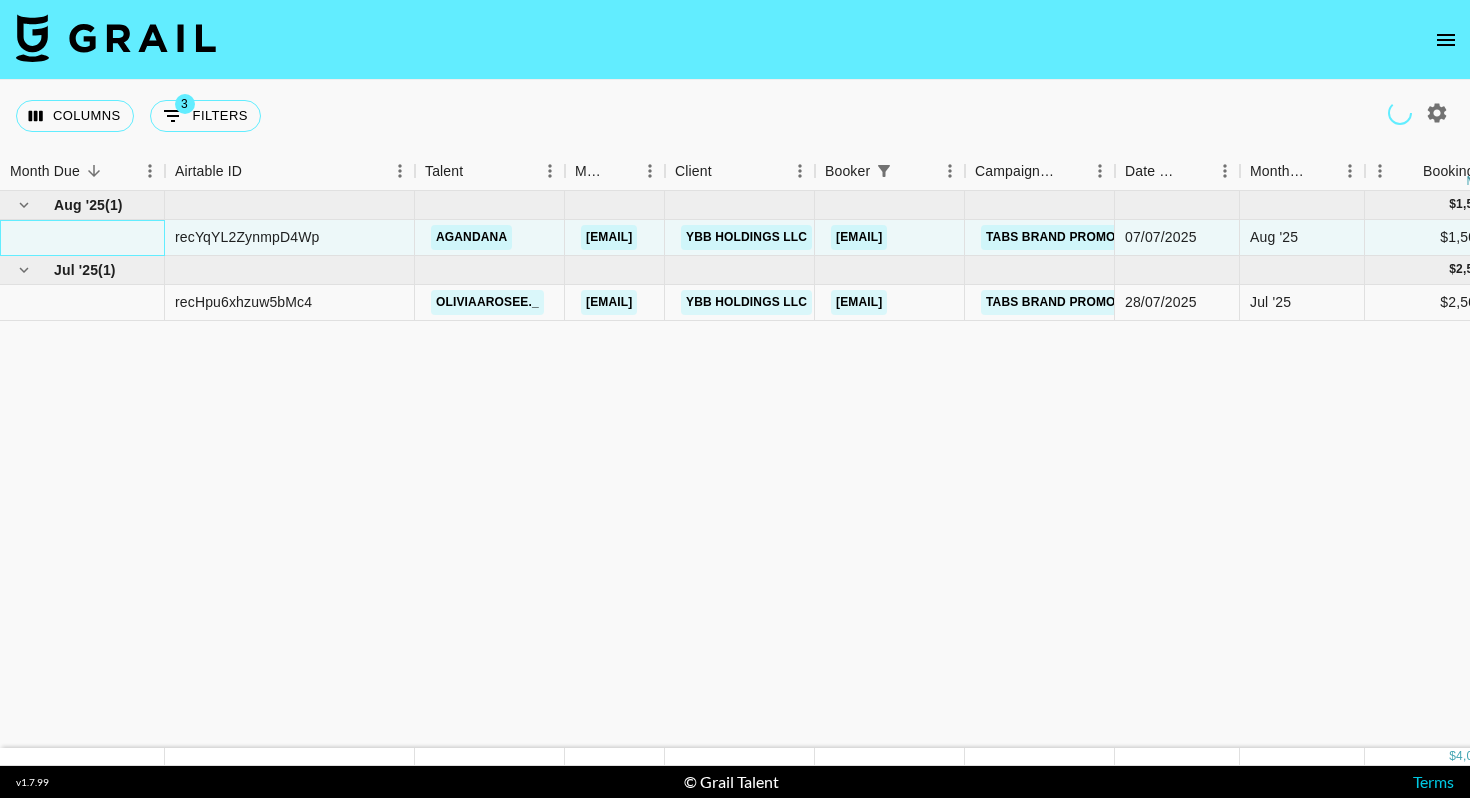 click at bounding box center (82, 238) 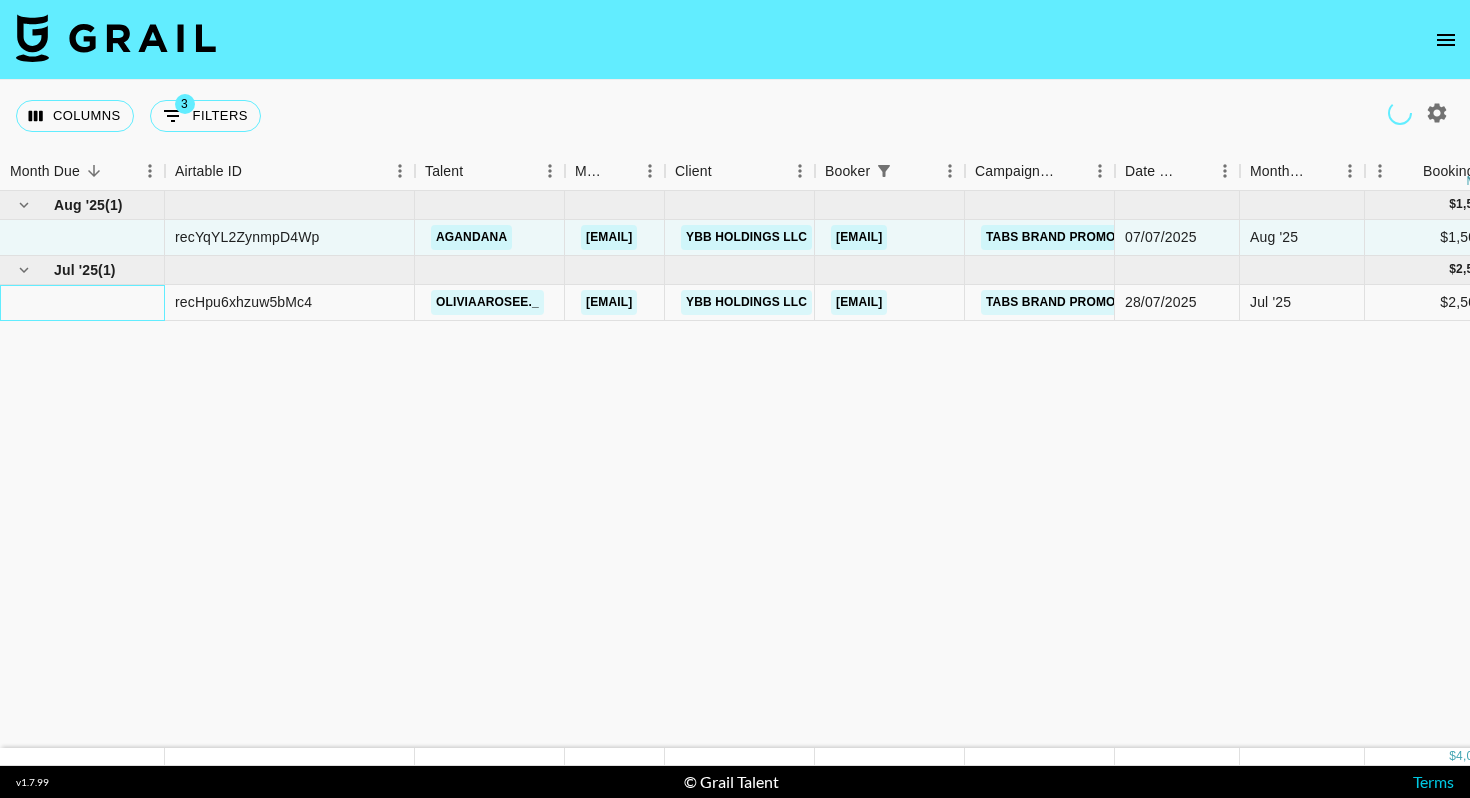 click at bounding box center [82, 303] 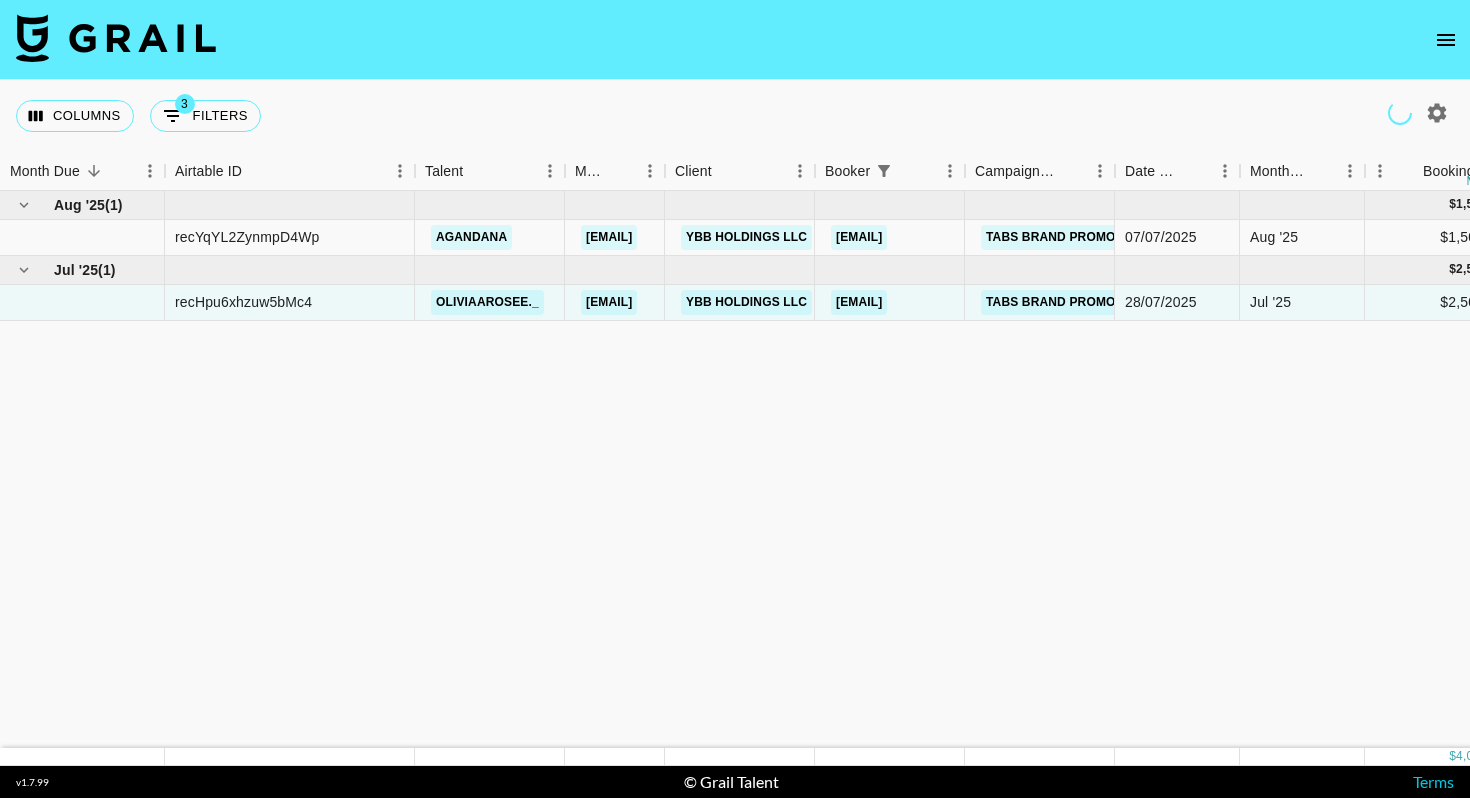 click on "Aug '25  ( 1 ) $ 1,500.00 $ 146.44 recYqYL2ZynmpD4Wp [PERSON] [EMAIL] YBB Holdings LLC [EMAIL] Tabs Brand Promo 07/07/2025 Aug '25 $1,500.00 $146.44 no Jul '25  ( 1 ) $ 2,500.00 $ 244.06 recHpu6xhzuw5bMc4 [PERSON] [EMAIL] YBB Holdings LLC [EMAIL] Tabs Brand Promo 28/07/2025 Jul '25 $2,500.00 $244.06 confirmed no" at bounding box center (1547, 469) 